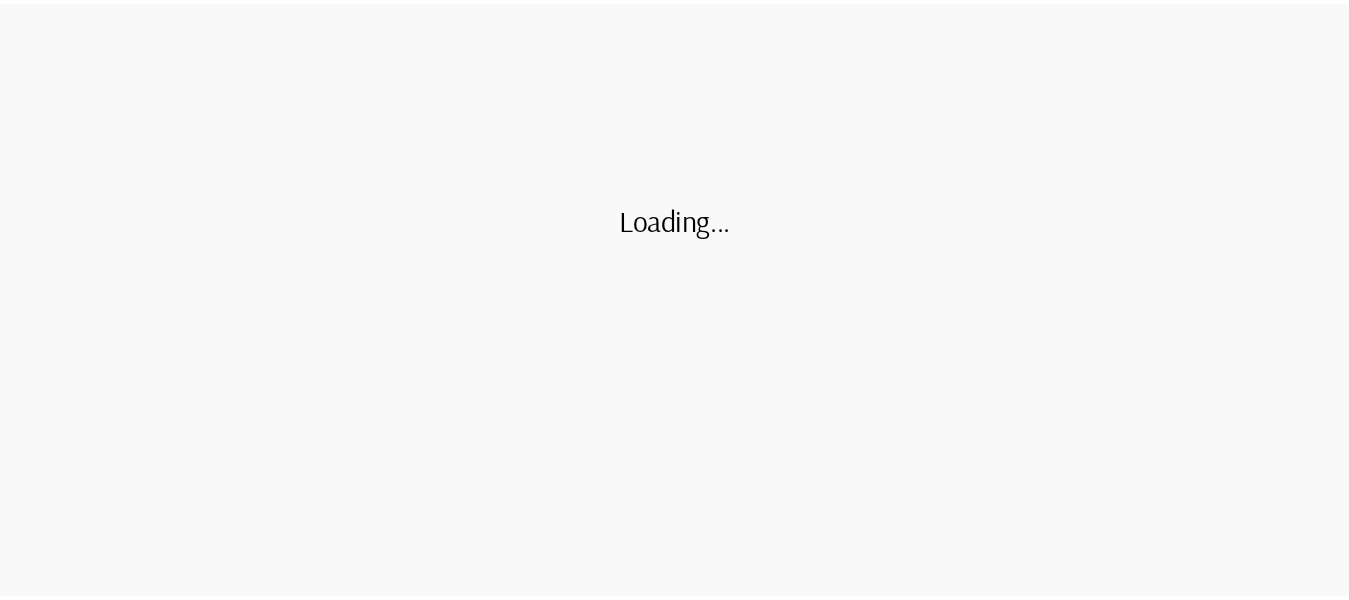 scroll, scrollTop: 0, scrollLeft: 0, axis: both 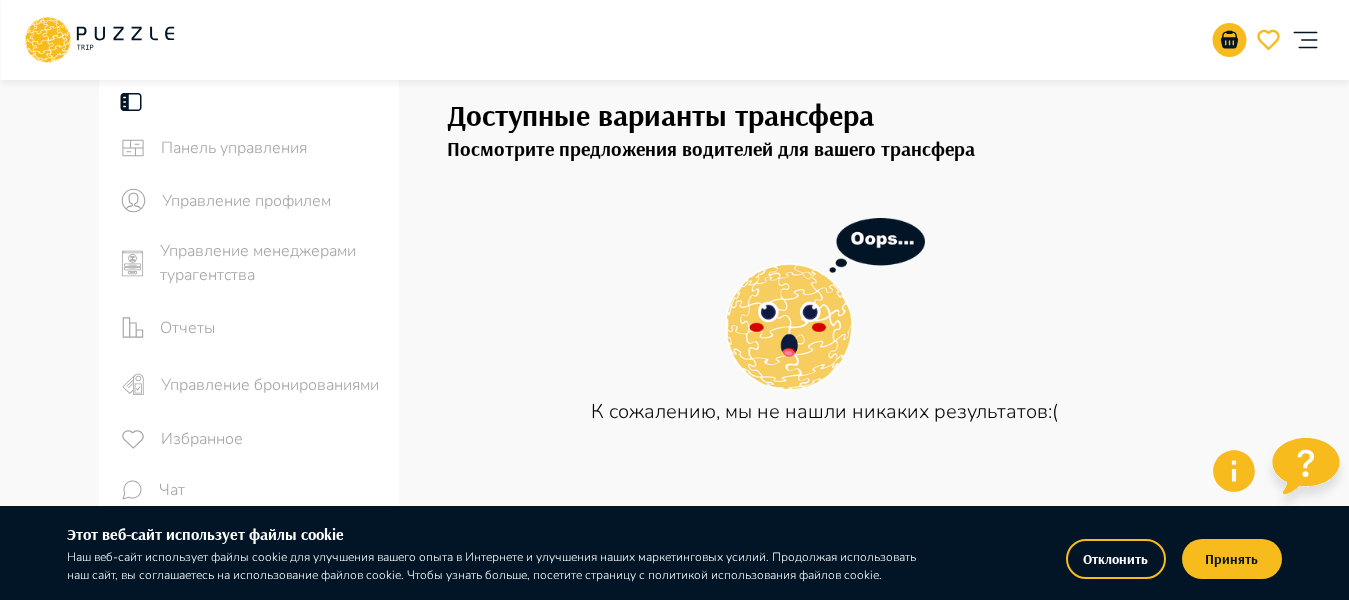 click on "Отклонить" at bounding box center [1116, 559] 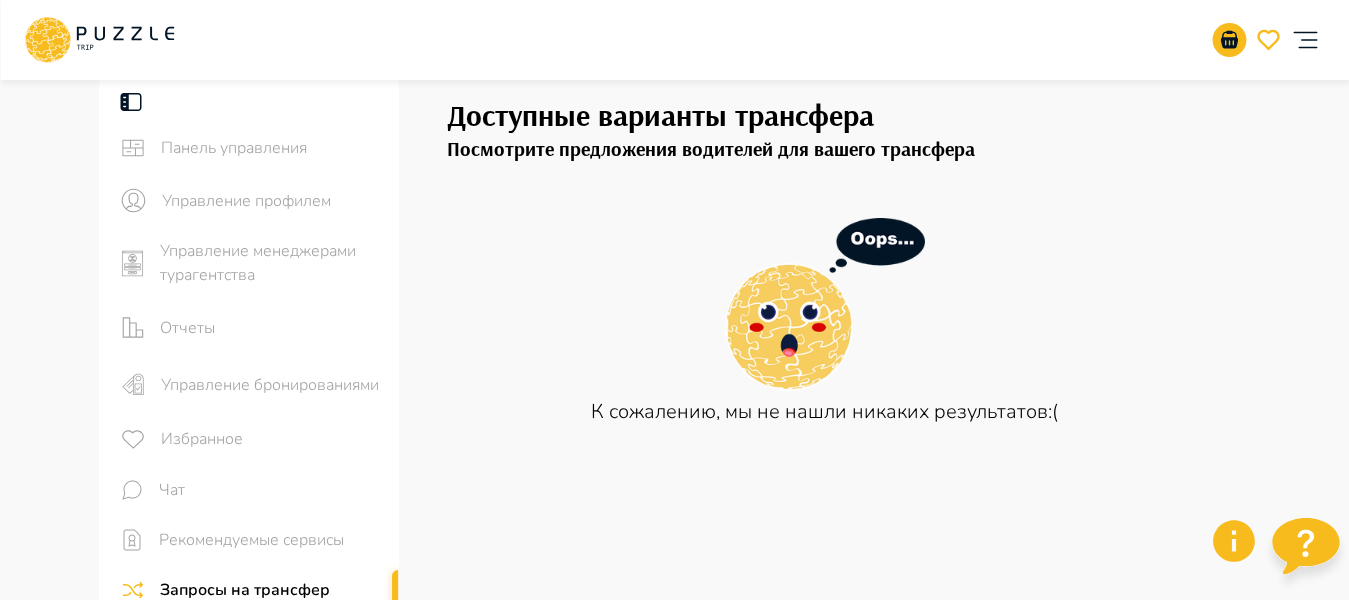 click at bounding box center [1305, 40] 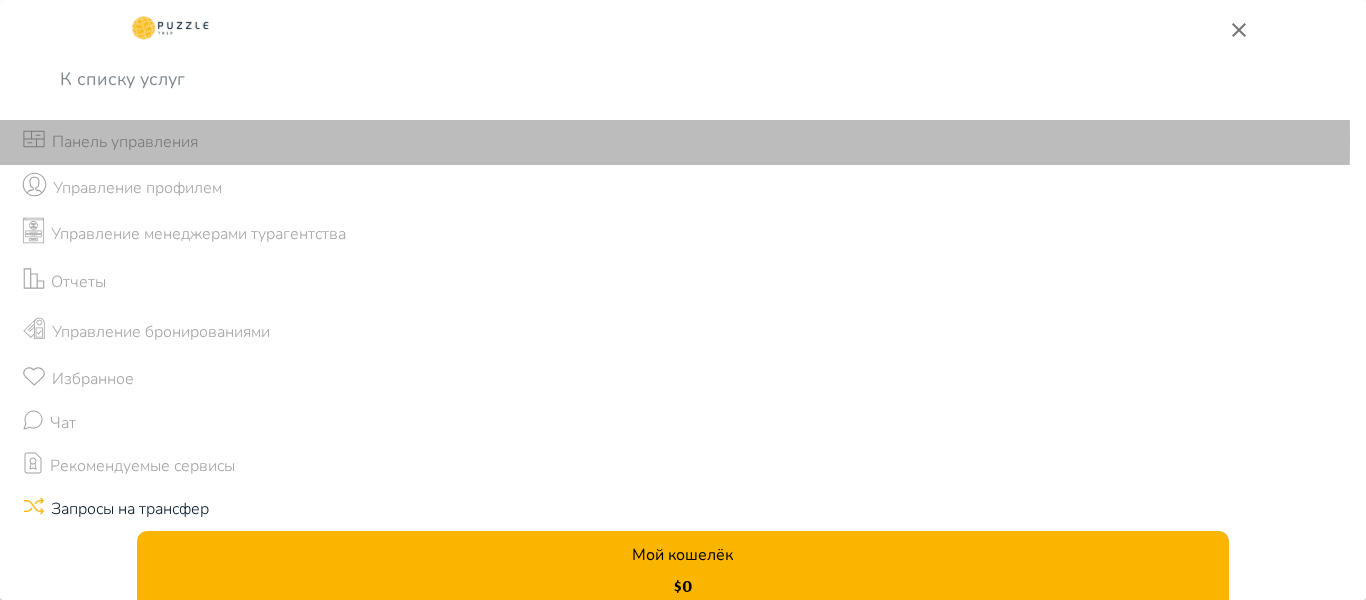click on "Панель управления" at bounding box center (125, 142) 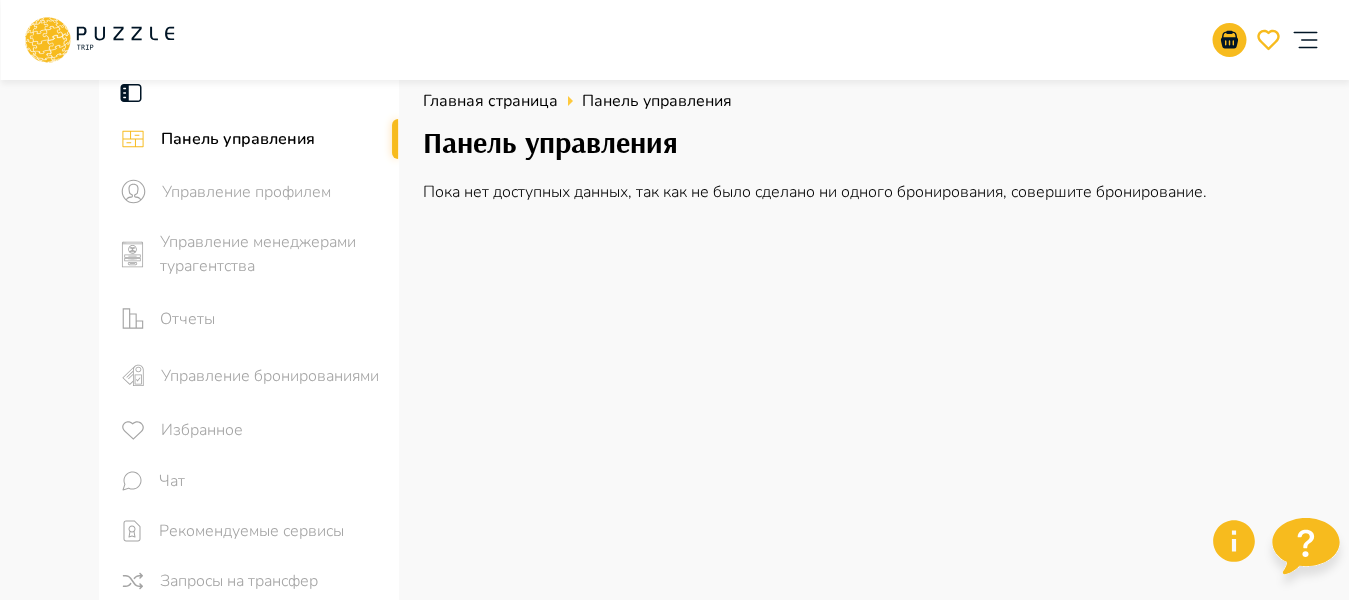 scroll, scrollTop: 0, scrollLeft: 0, axis: both 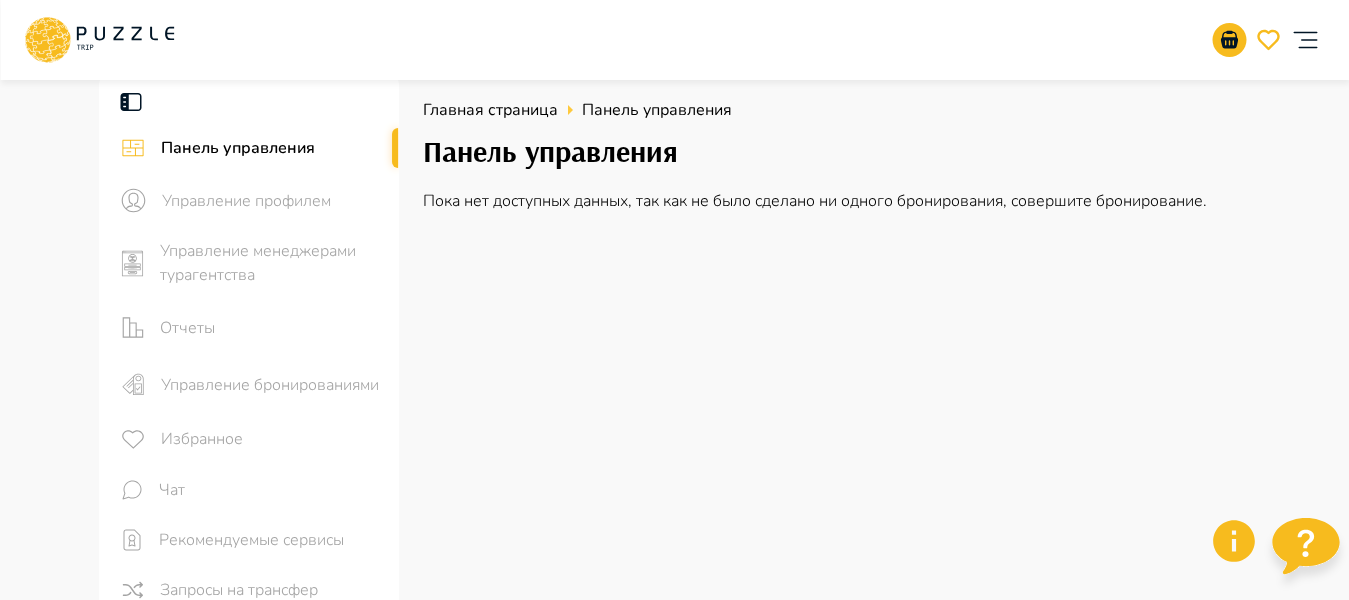 click at bounding box center (39, 37) 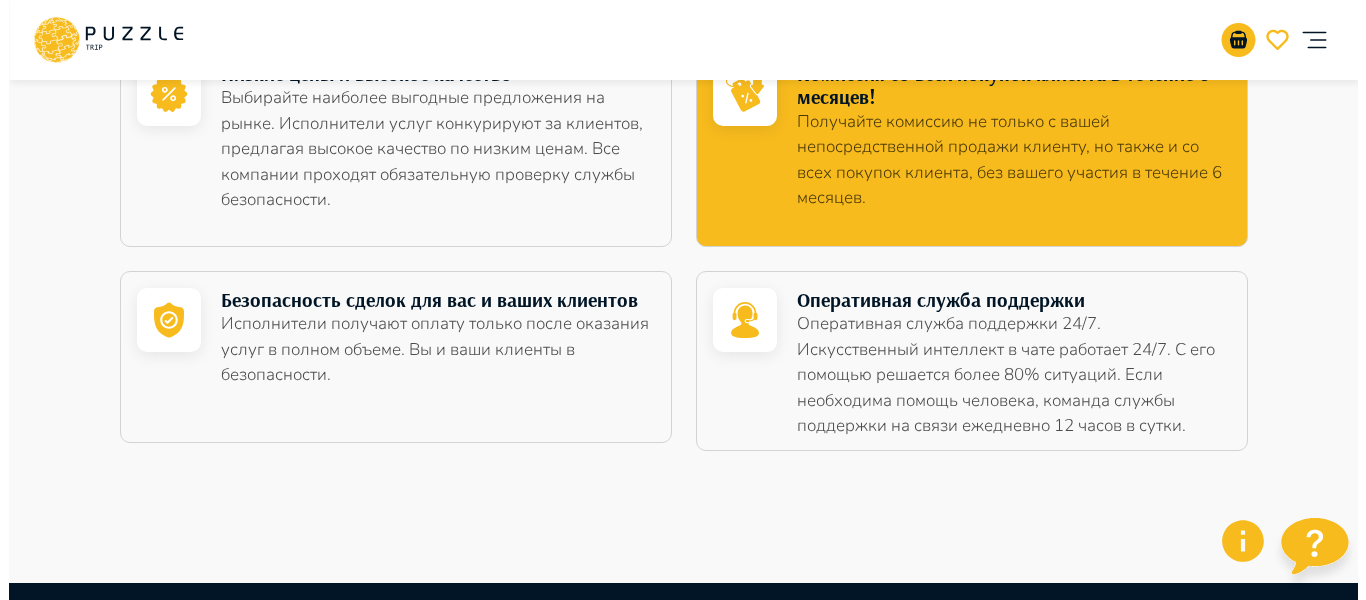 scroll, scrollTop: 800, scrollLeft: 0, axis: vertical 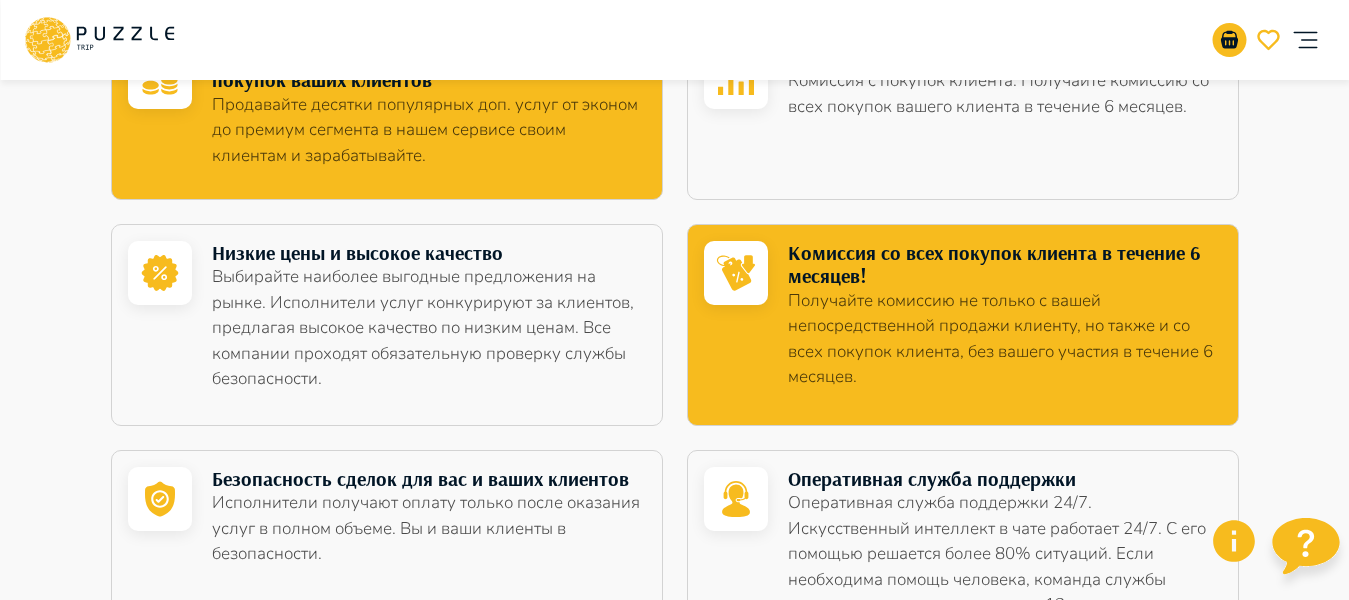 click at bounding box center (1305, 40) 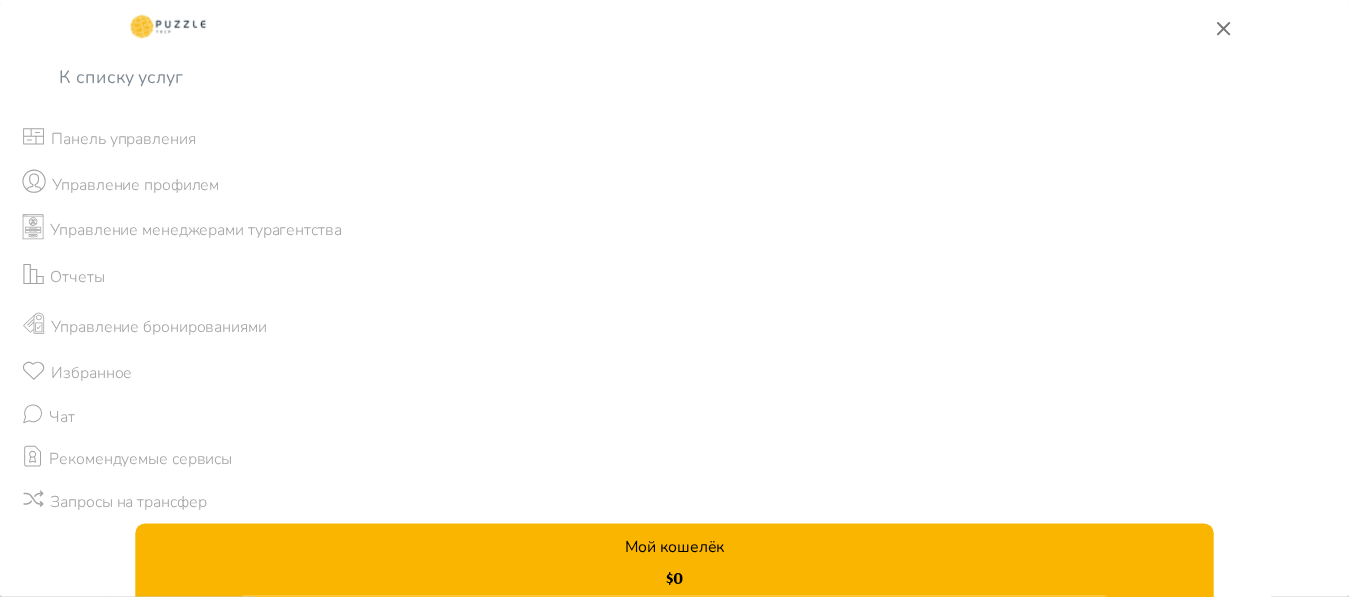 scroll, scrollTop: 0, scrollLeft: 0, axis: both 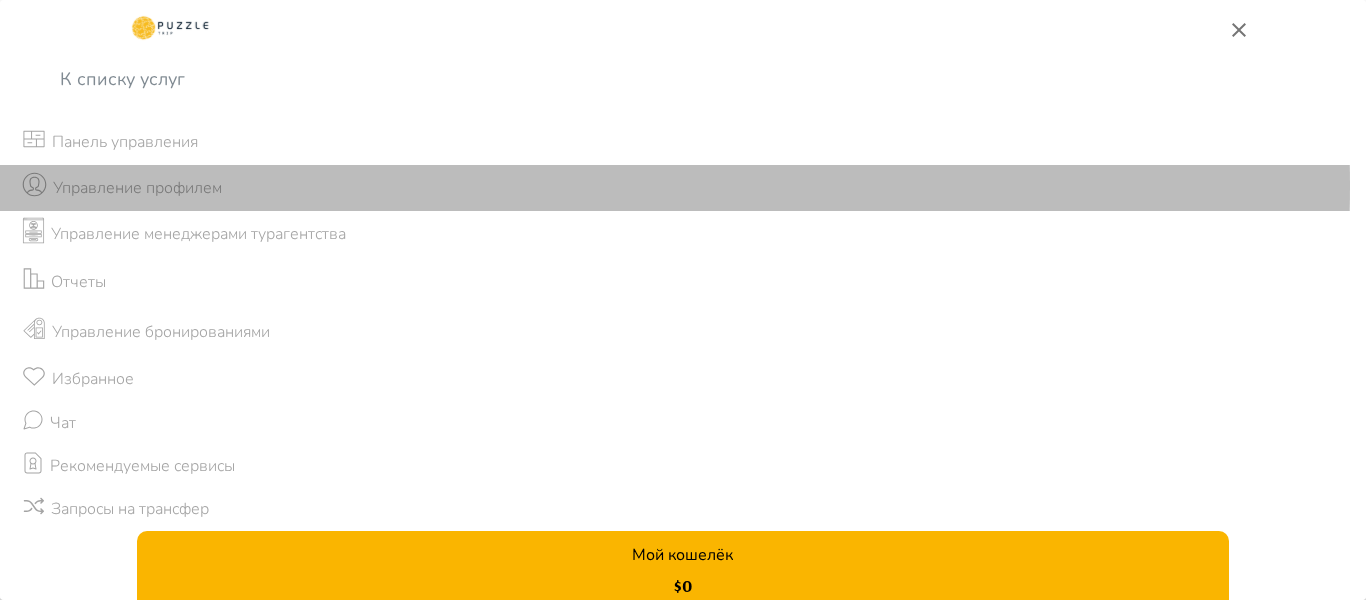 click on "Управление профилем" at bounding box center [125, 142] 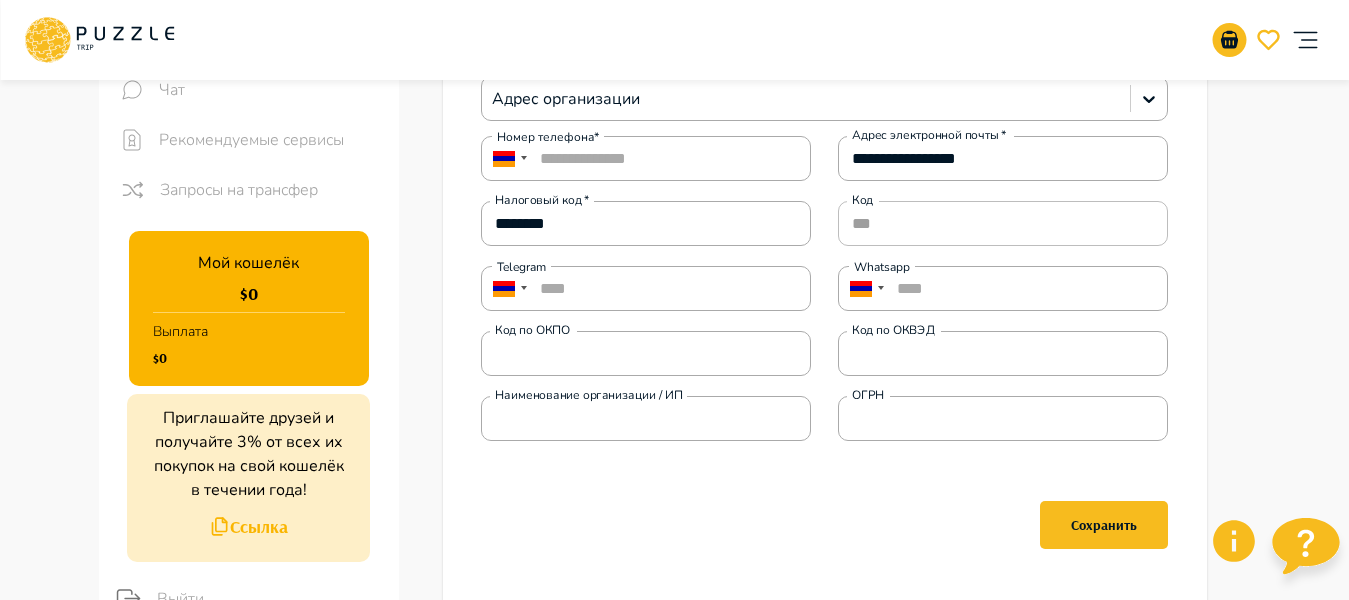 scroll, scrollTop: 0, scrollLeft: 0, axis: both 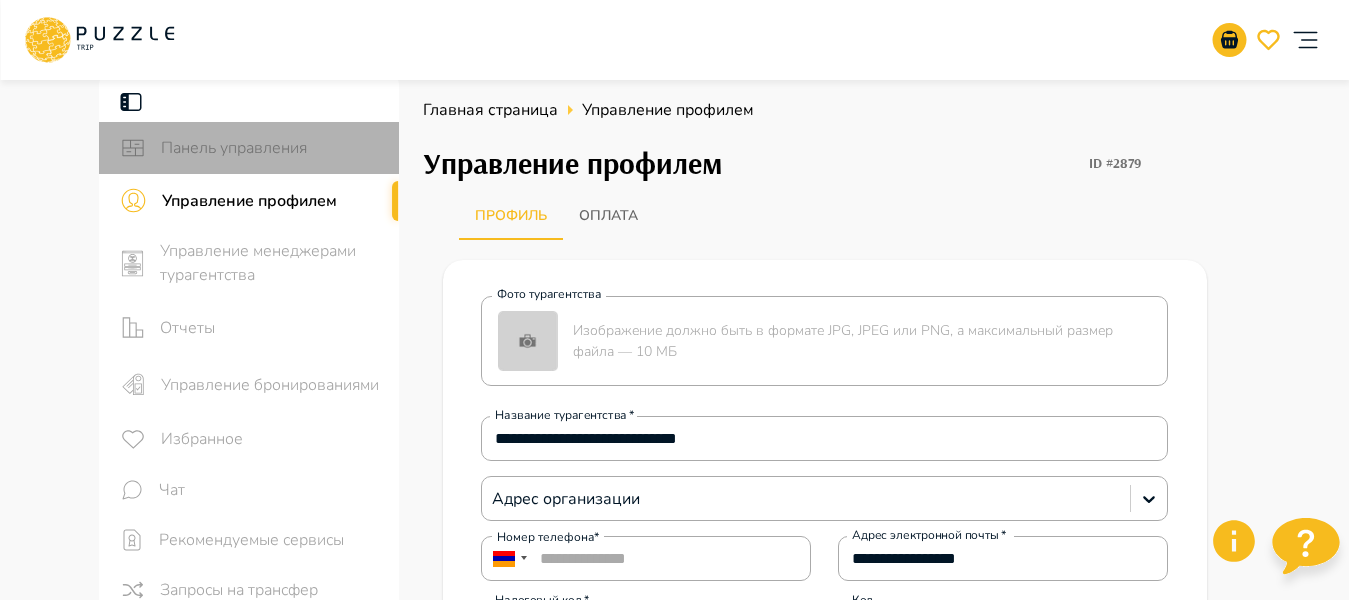 click on "Панель управления" at bounding box center [272, 148] 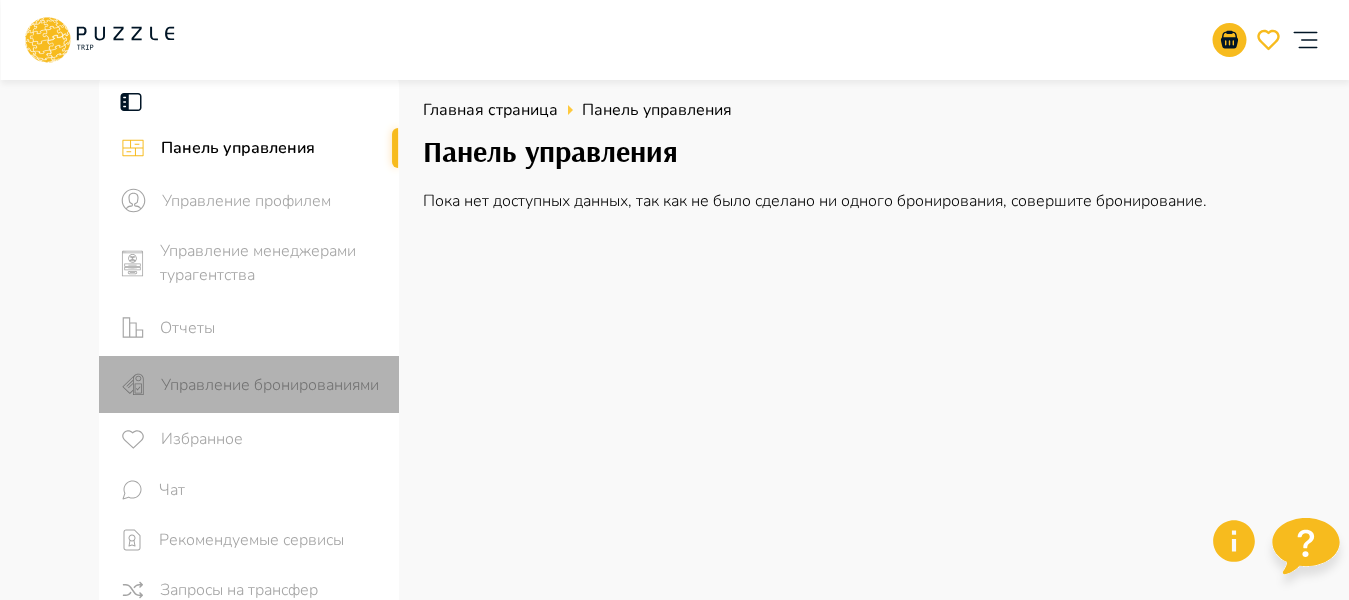 click on "Управление бронированиями" at bounding box center [272, 201] 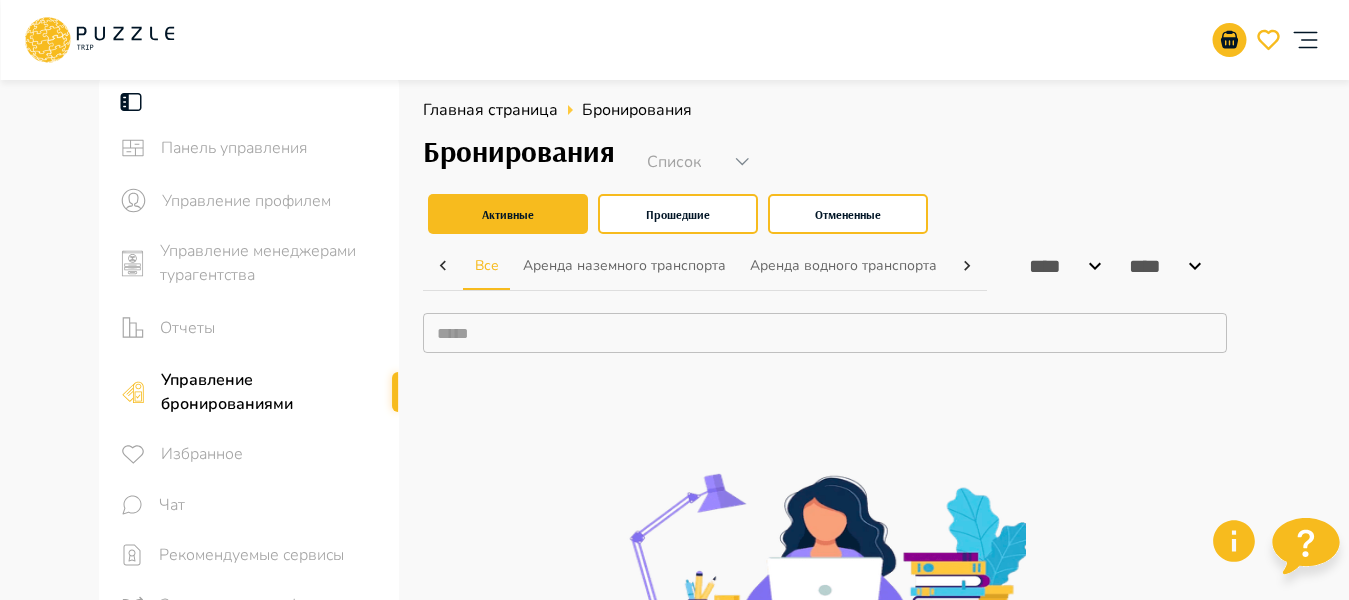 click on "Рекомендуемые сервисы" at bounding box center [272, 148] 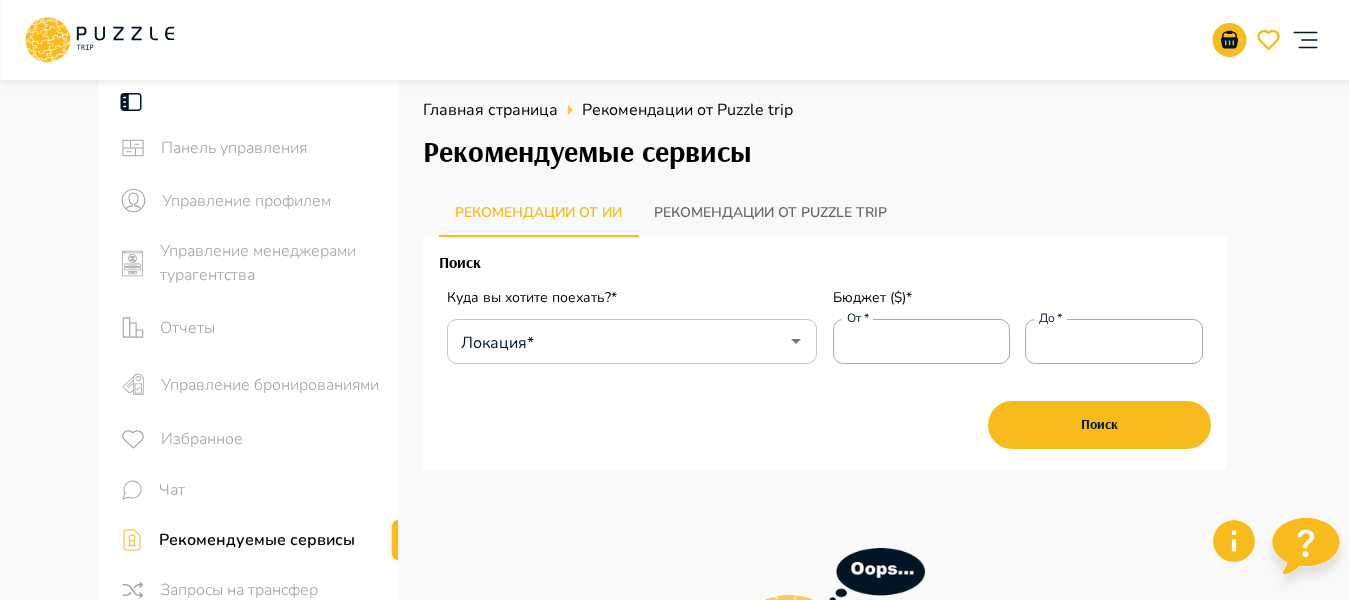 click on "Локация*" at bounding box center [617, 341] 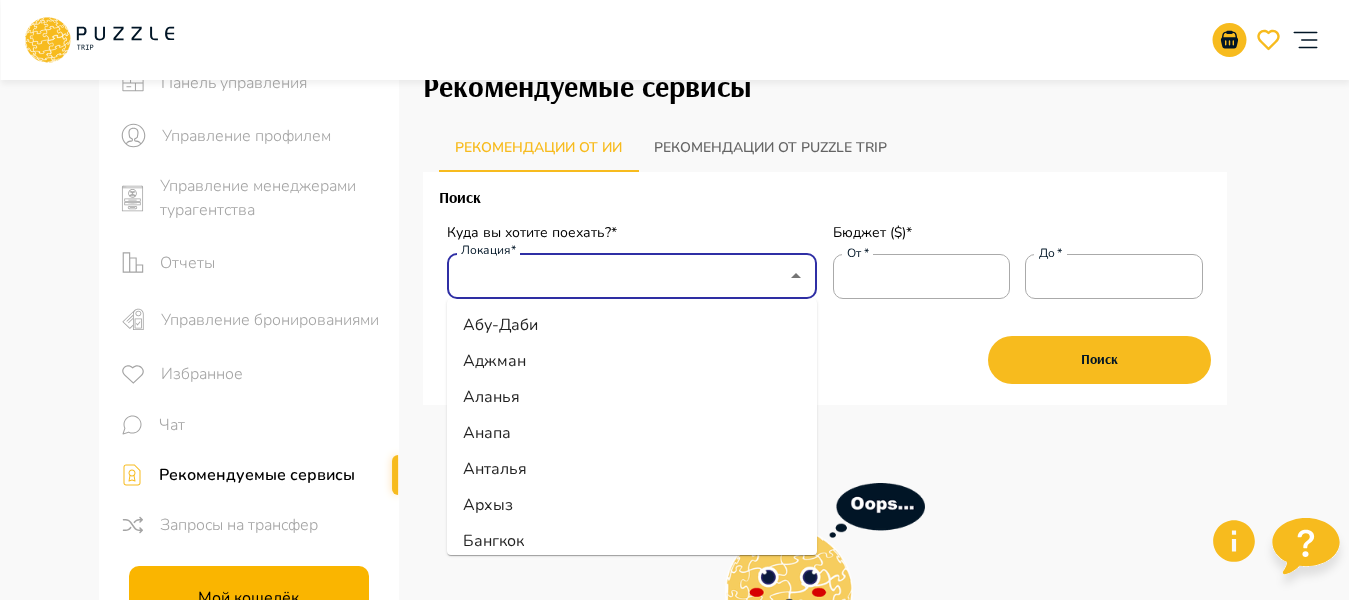 scroll, scrollTop: 100, scrollLeft: 0, axis: vertical 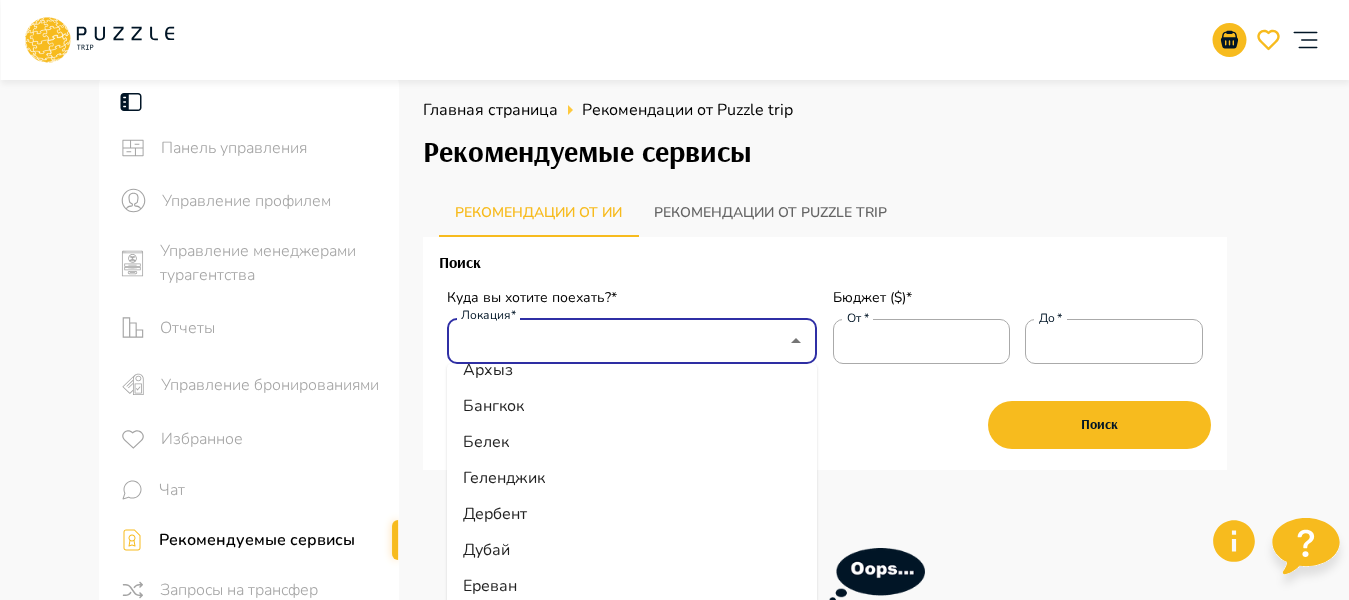 click on "Рекомендации от Puzzle trip" at bounding box center [770, 213] 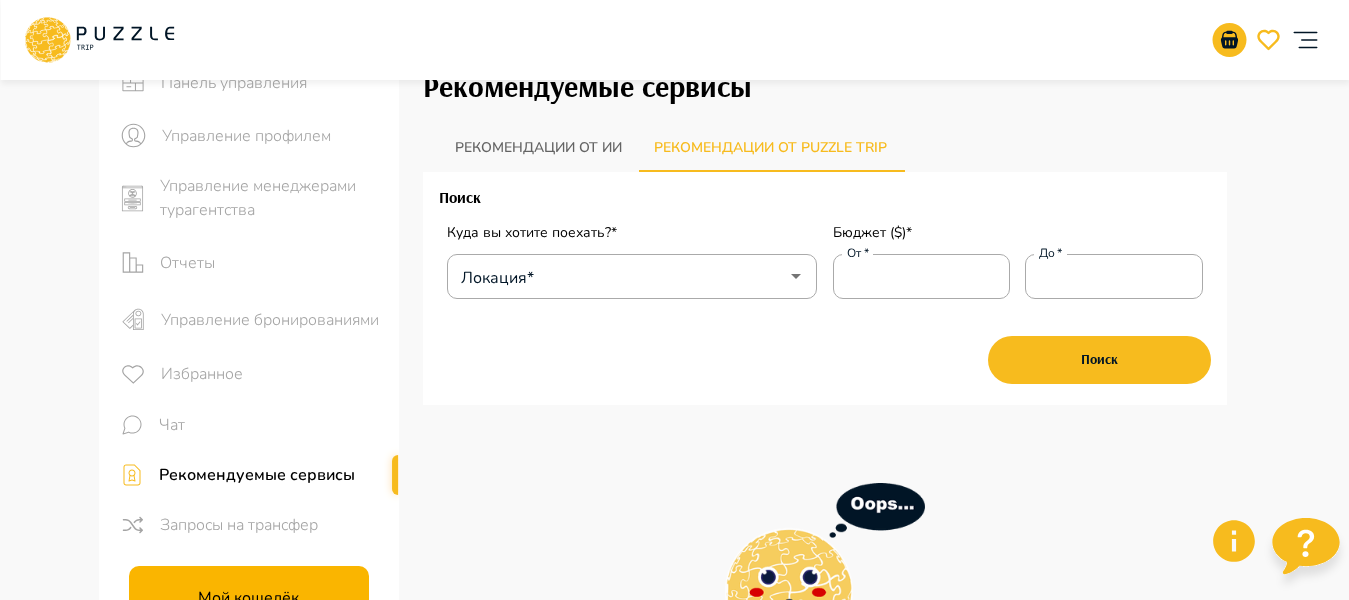 scroll, scrollTop: 100, scrollLeft: 0, axis: vertical 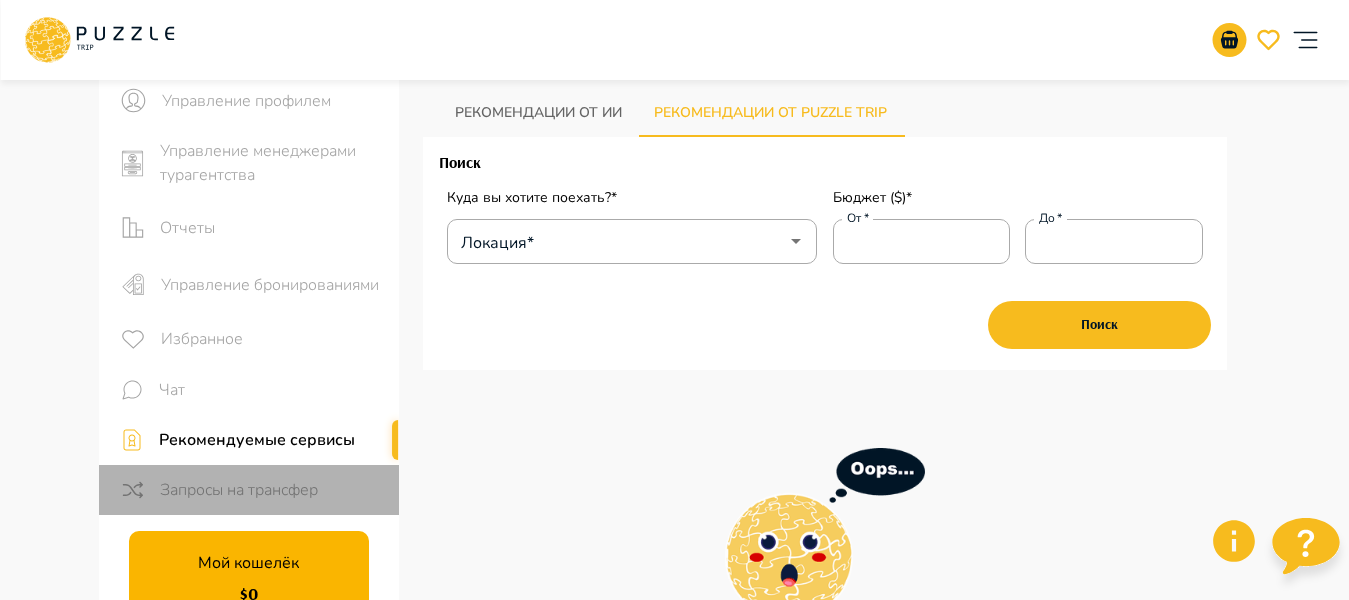click on "Запросы на трансфер" at bounding box center (272, 48) 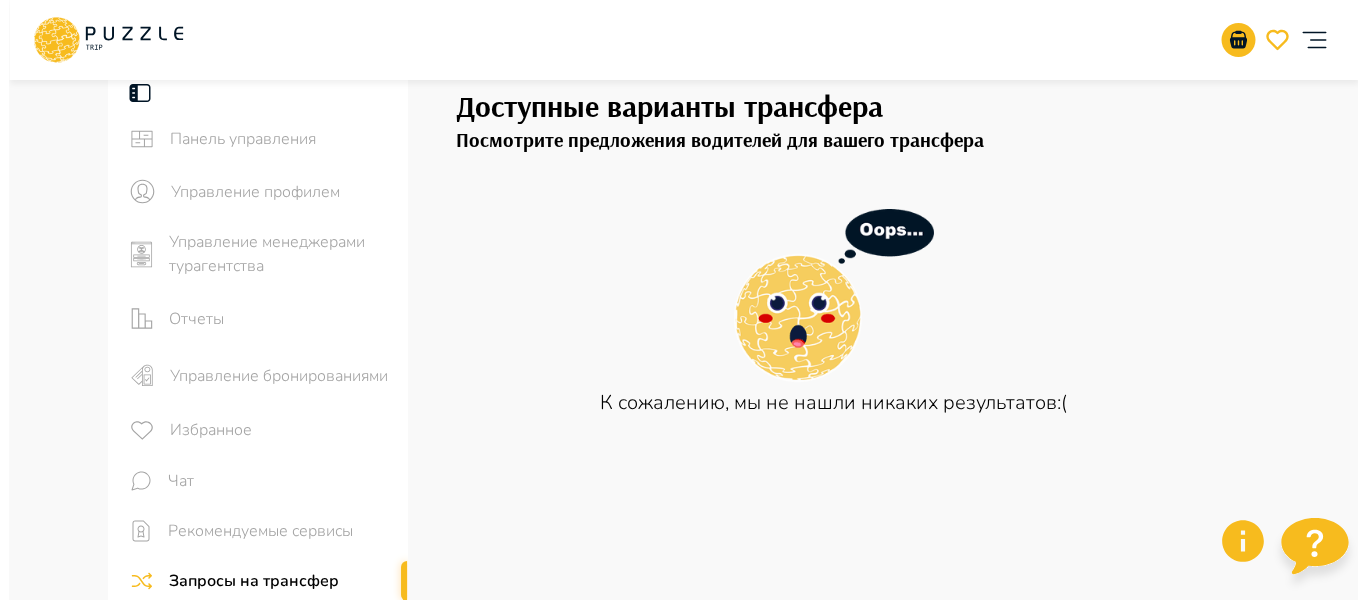 scroll, scrollTop: 0, scrollLeft: 0, axis: both 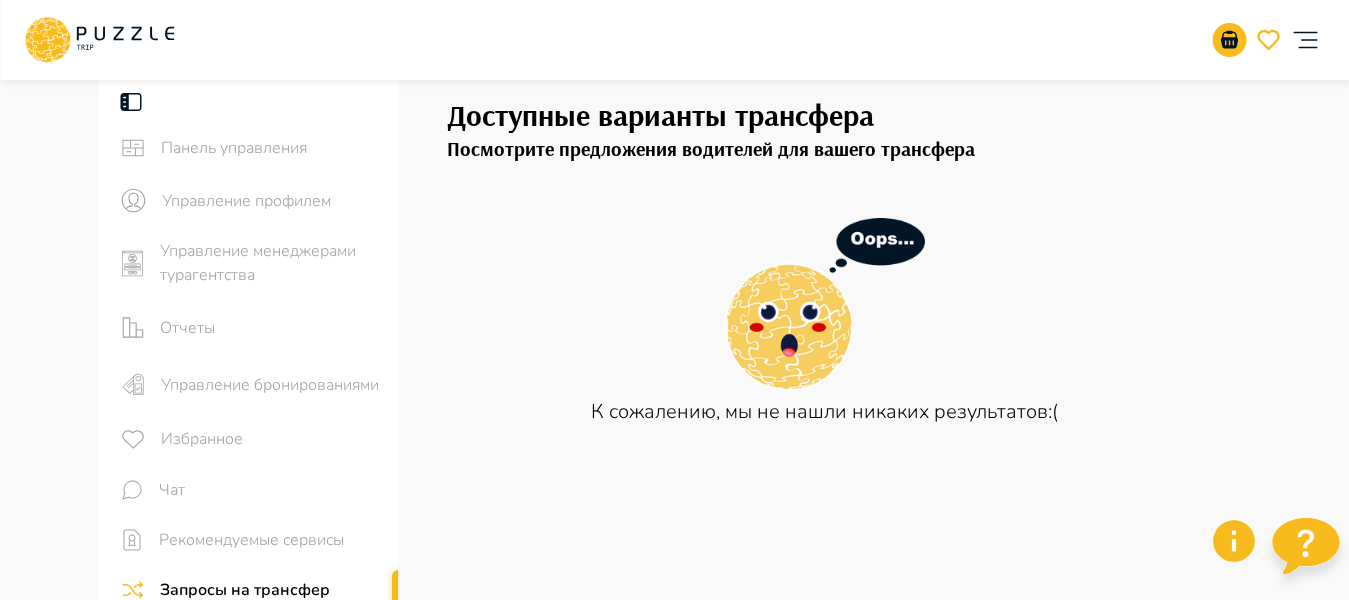click at bounding box center (130, 102) 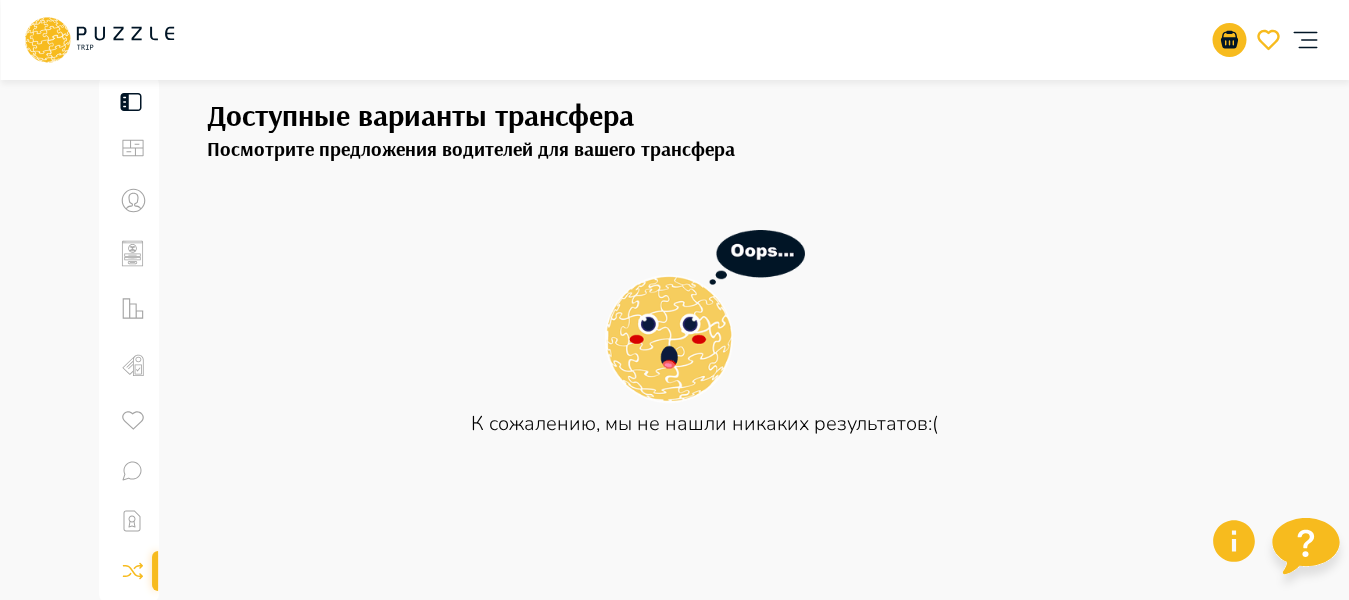 click at bounding box center (705, 317) 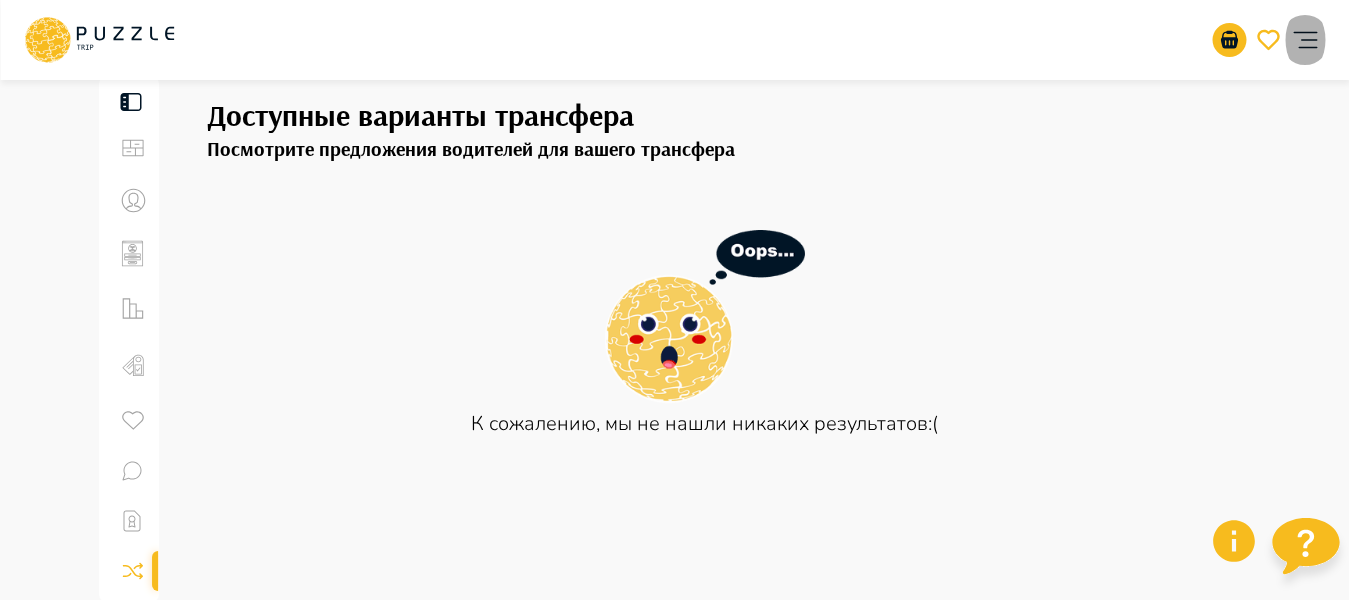 click at bounding box center (1305, 40) 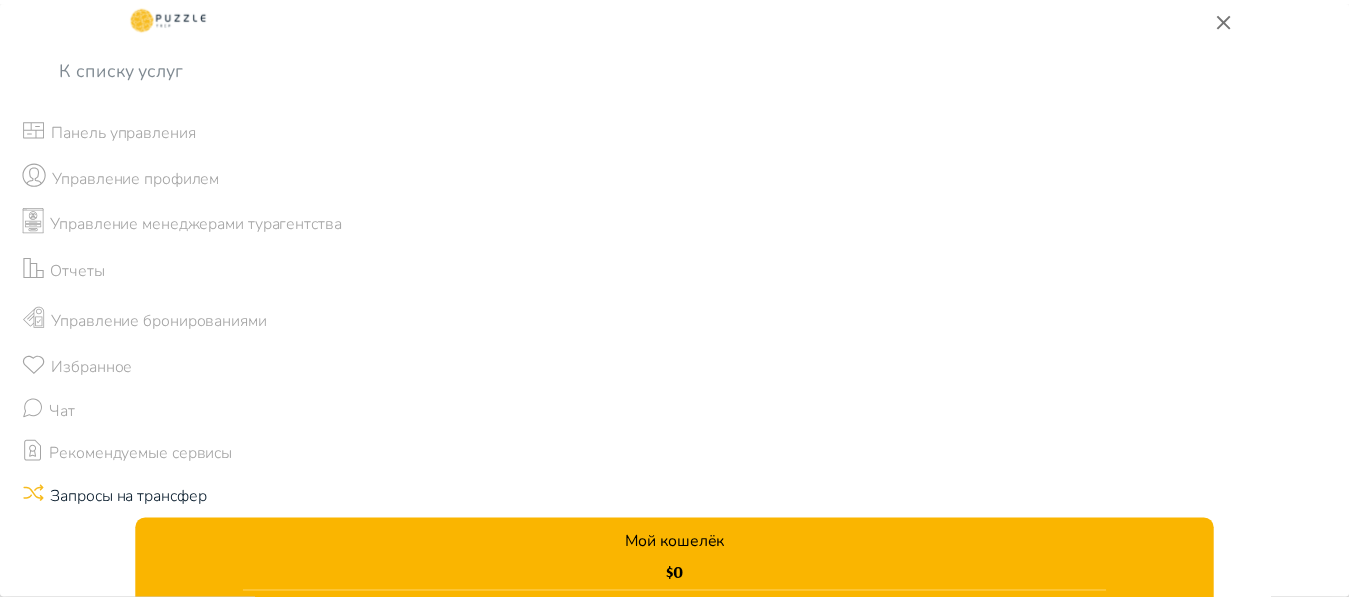 scroll, scrollTop: 0, scrollLeft: 0, axis: both 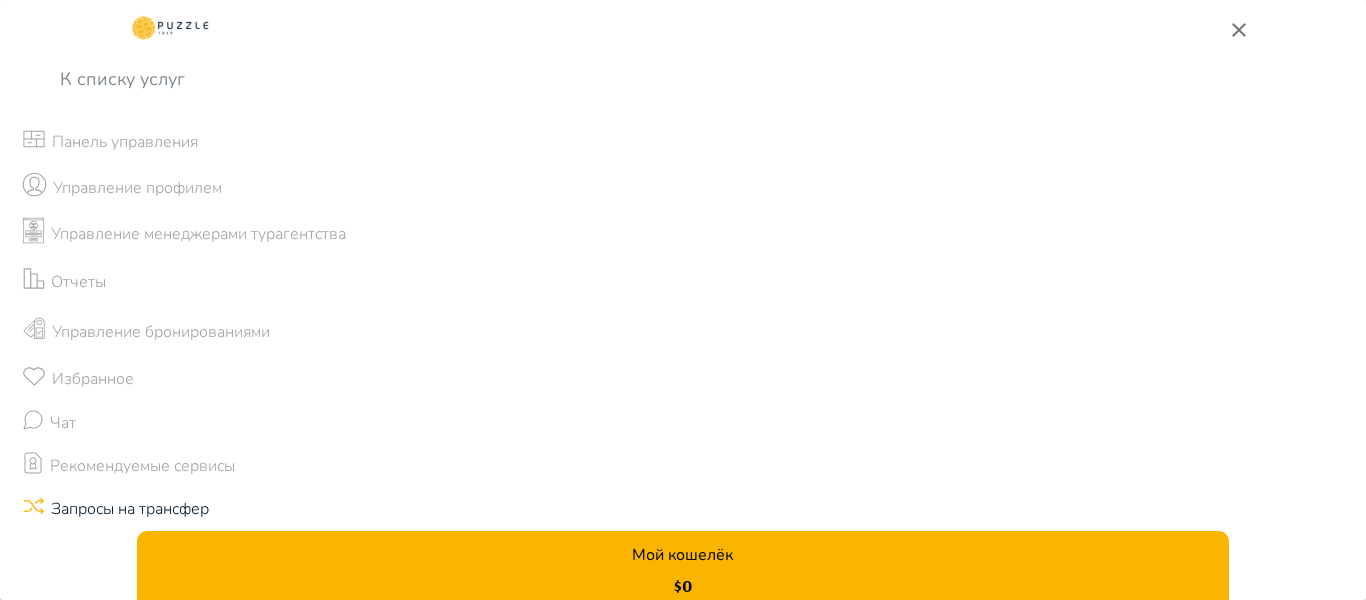 click at bounding box center [171, 28] 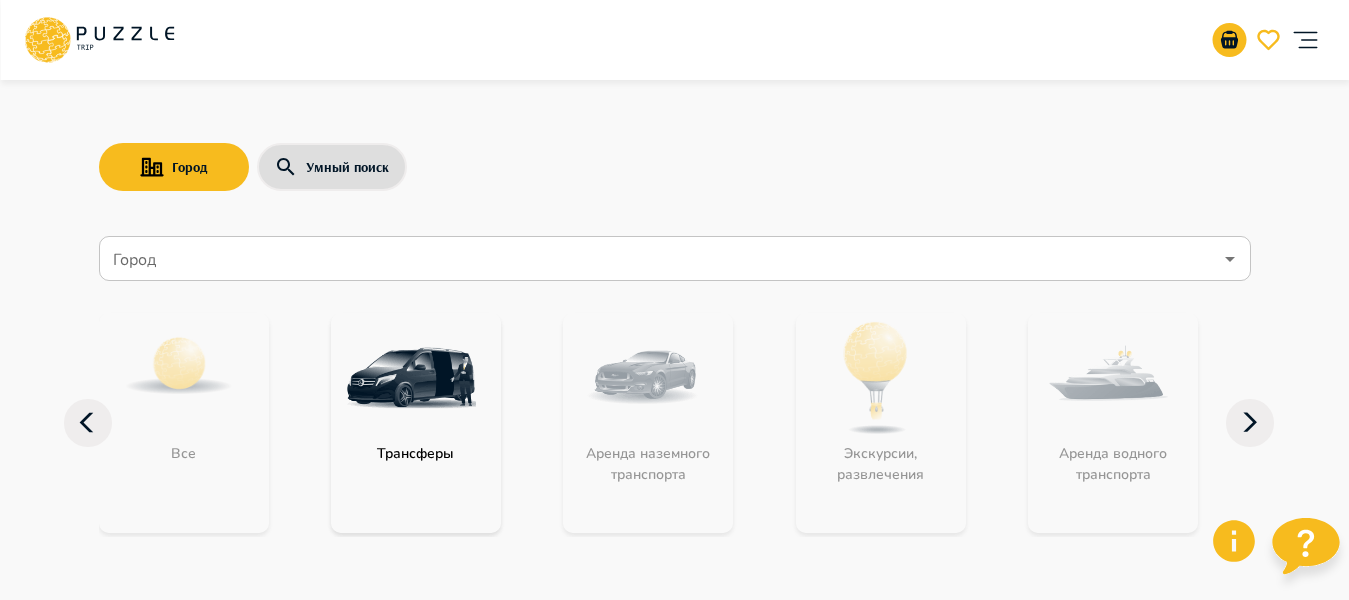 click on "Трансферы" at bounding box center [416, 423] 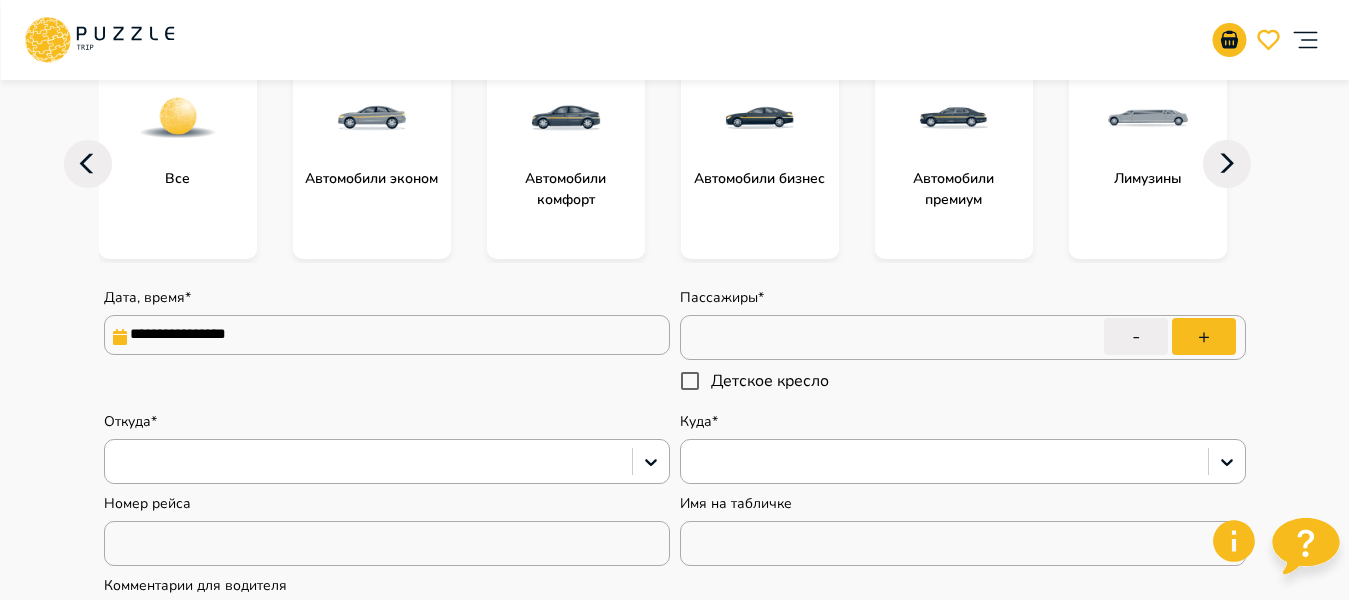scroll, scrollTop: 300, scrollLeft: 0, axis: vertical 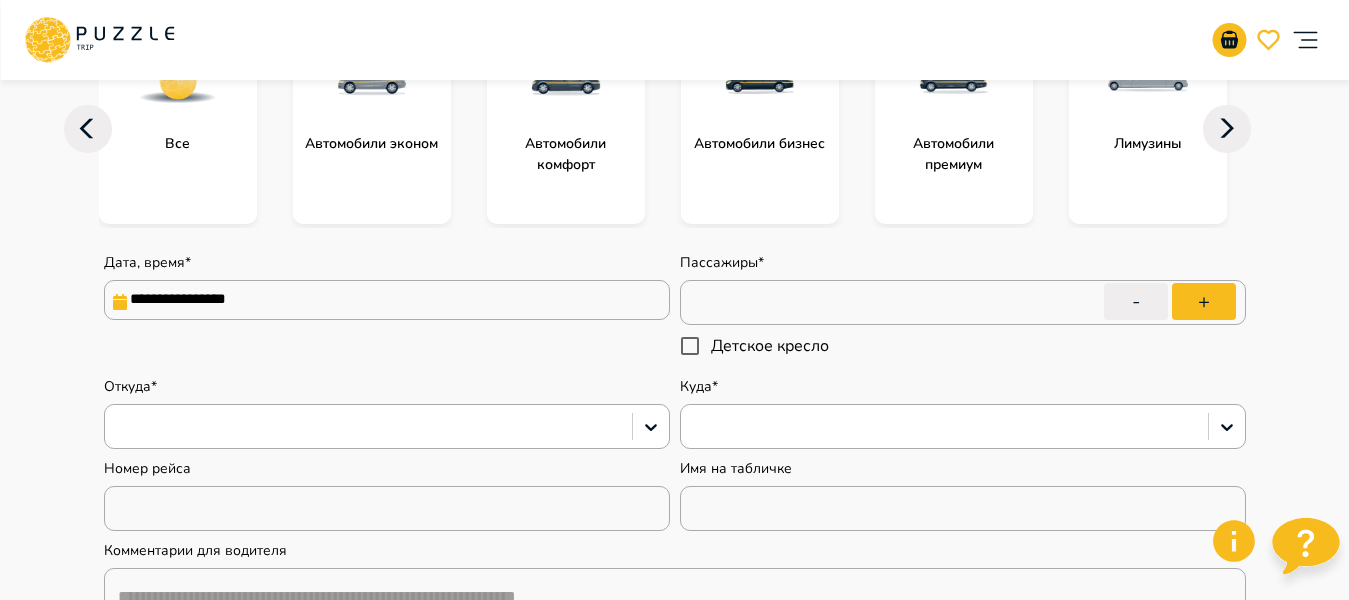 click on "**********" at bounding box center [387, 300] 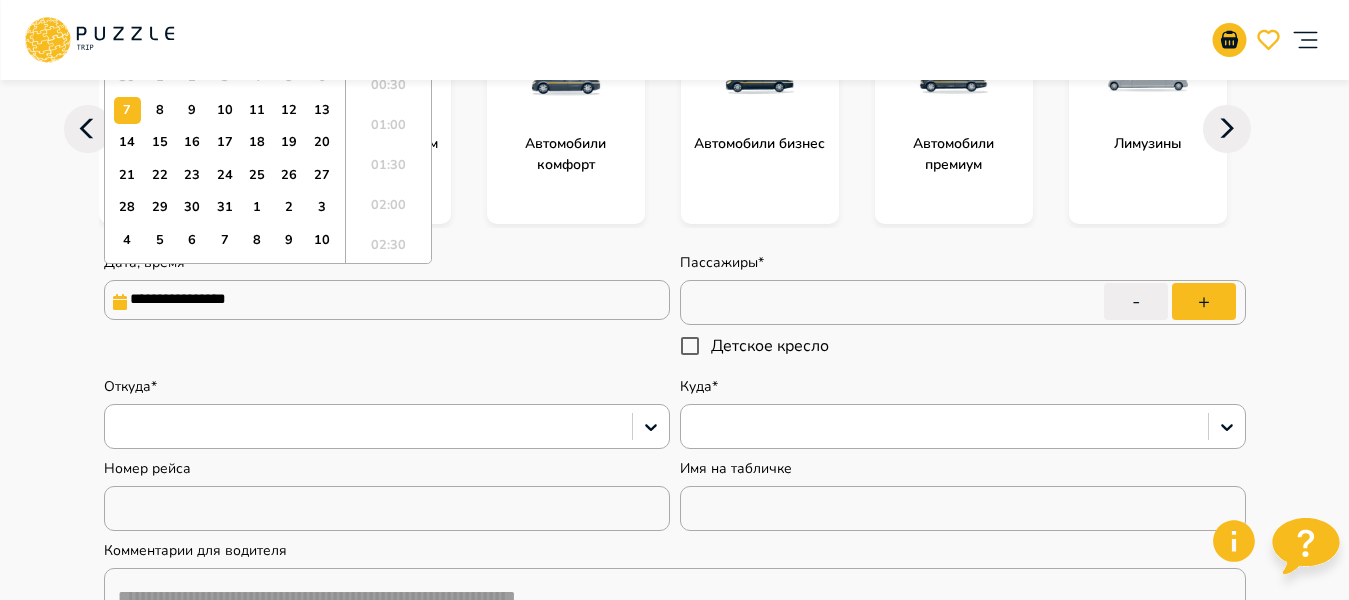 scroll, scrollTop: 1544, scrollLeft: 0, axis: vertical 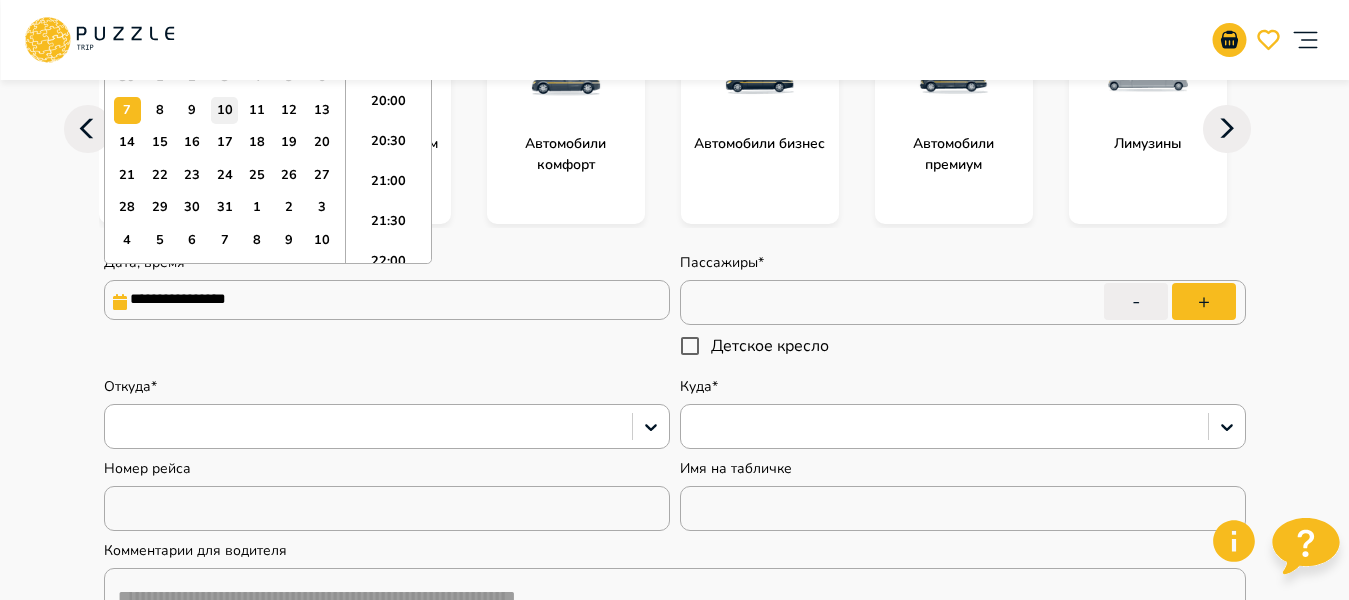 click on "10" at bounding box center [224, 110] 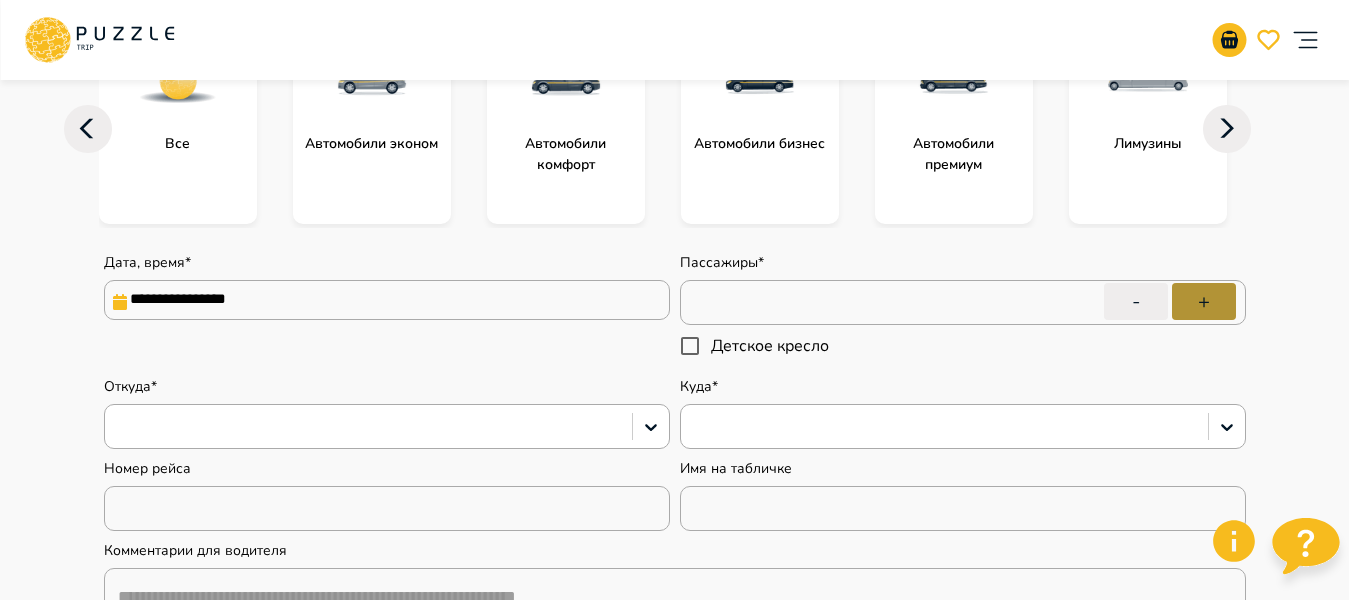 click on "+" at bounding box center (1204, 301) 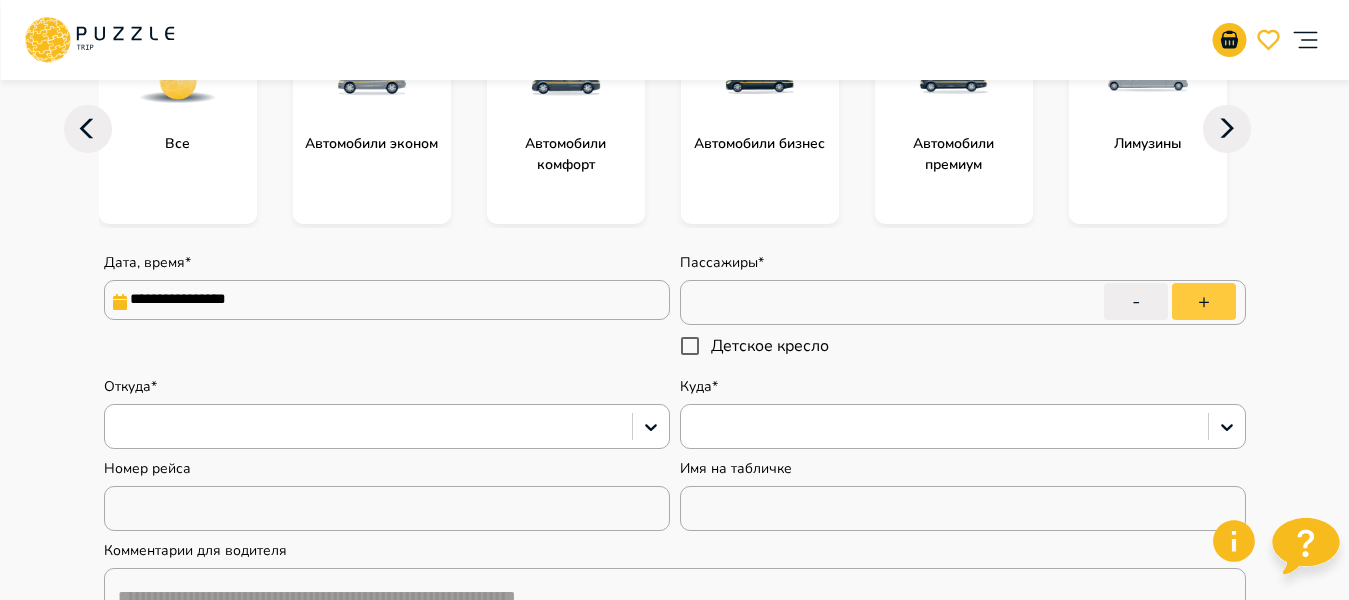 click on "+" at bounding box center (1204, 301) 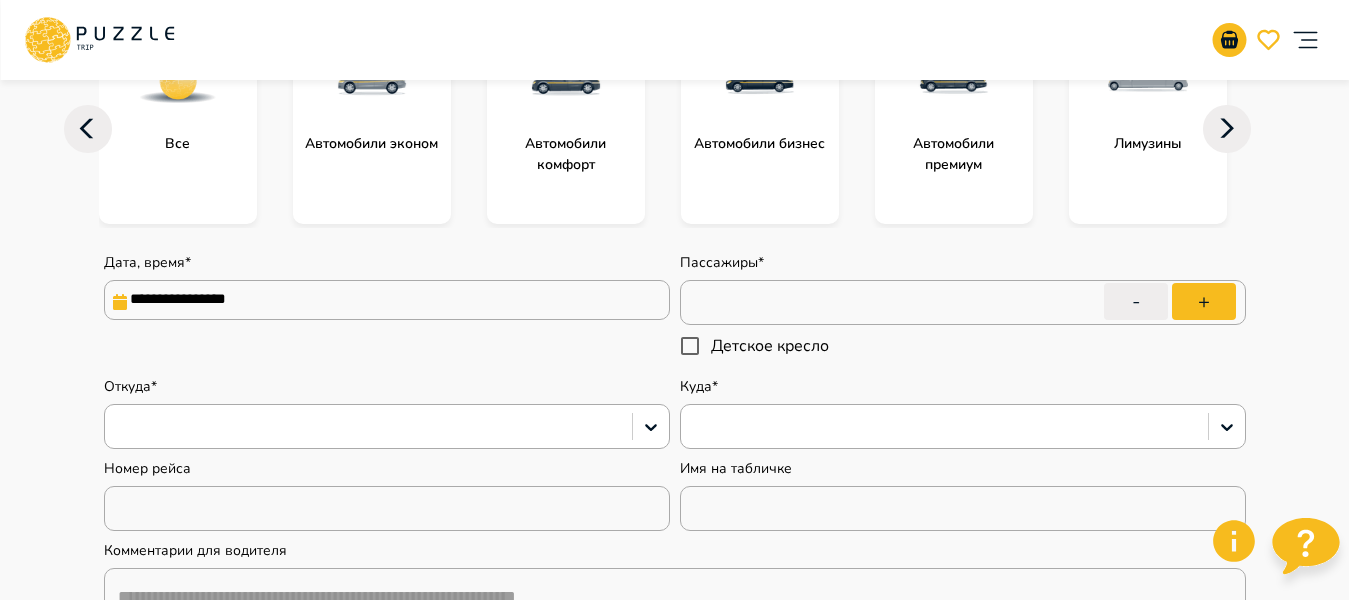 click on "**********" at bounding box center [387, 300] 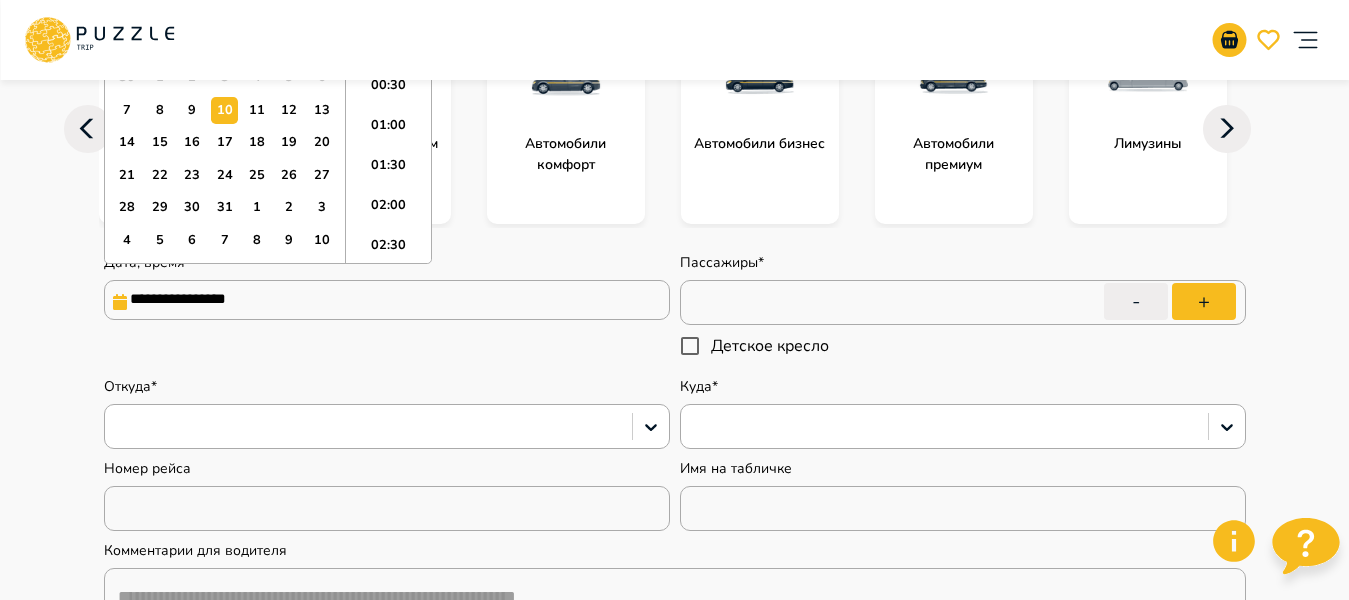 scroll, scrollTop: 1544, scrollLeft: 0, axis: vertical 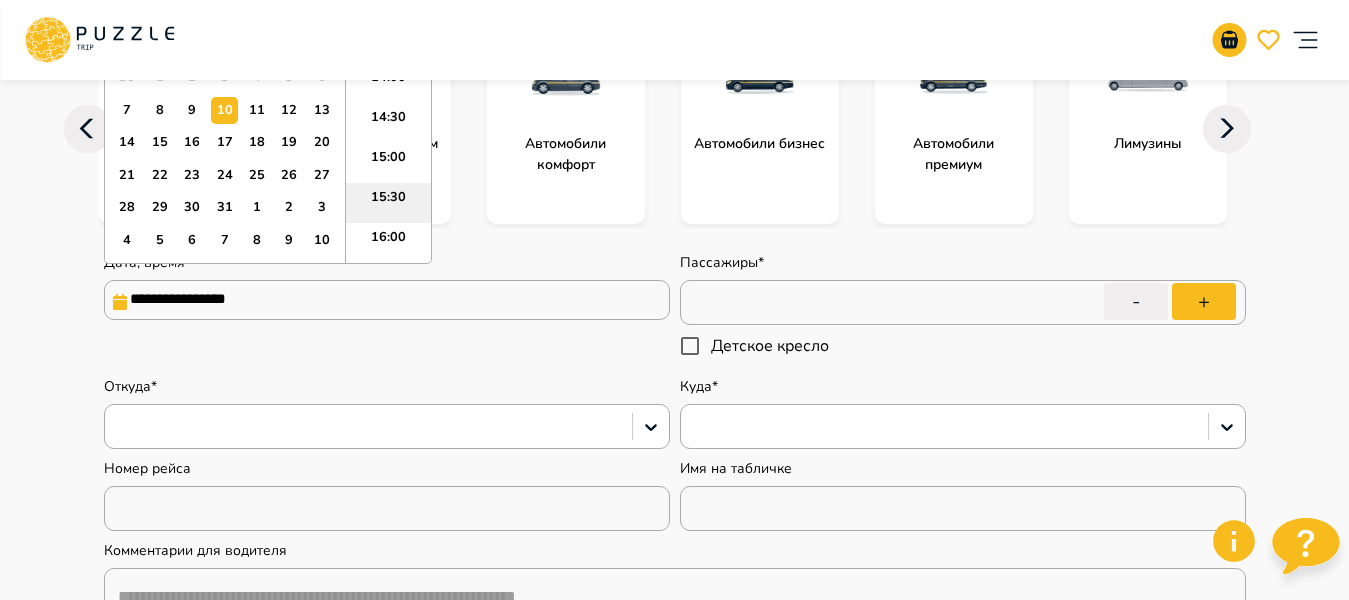 click on "15:30" at bounding box center (388, 203) 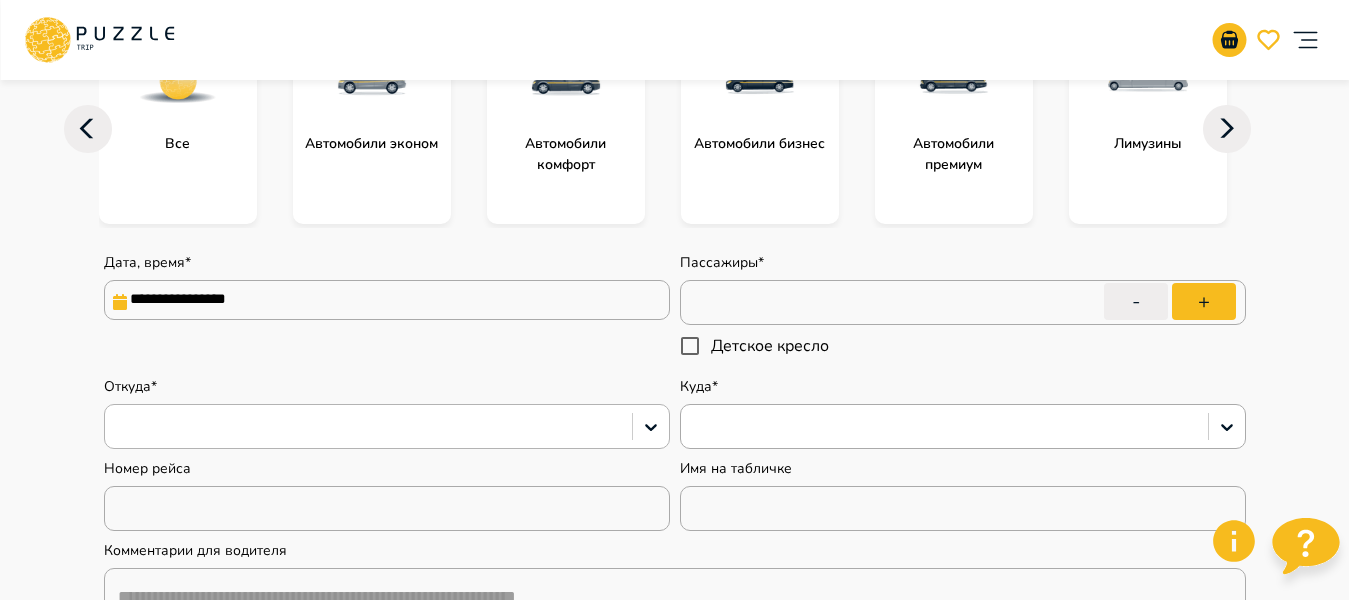 click at bounding box center (368, 427) 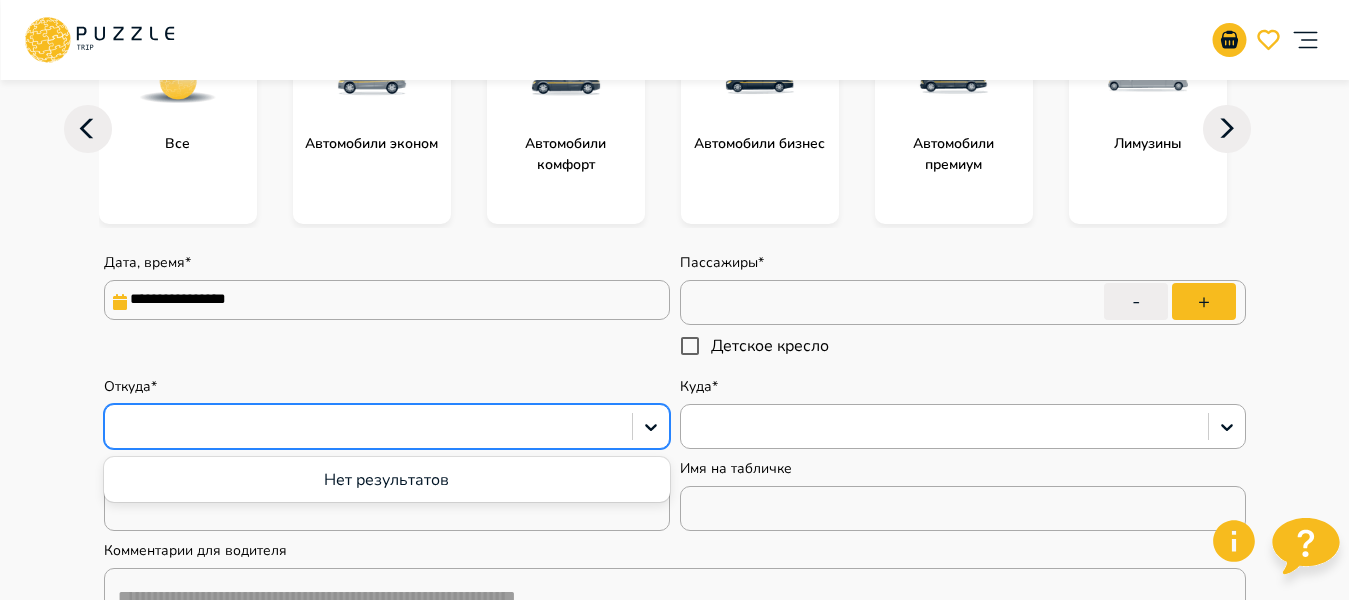 type on "*" 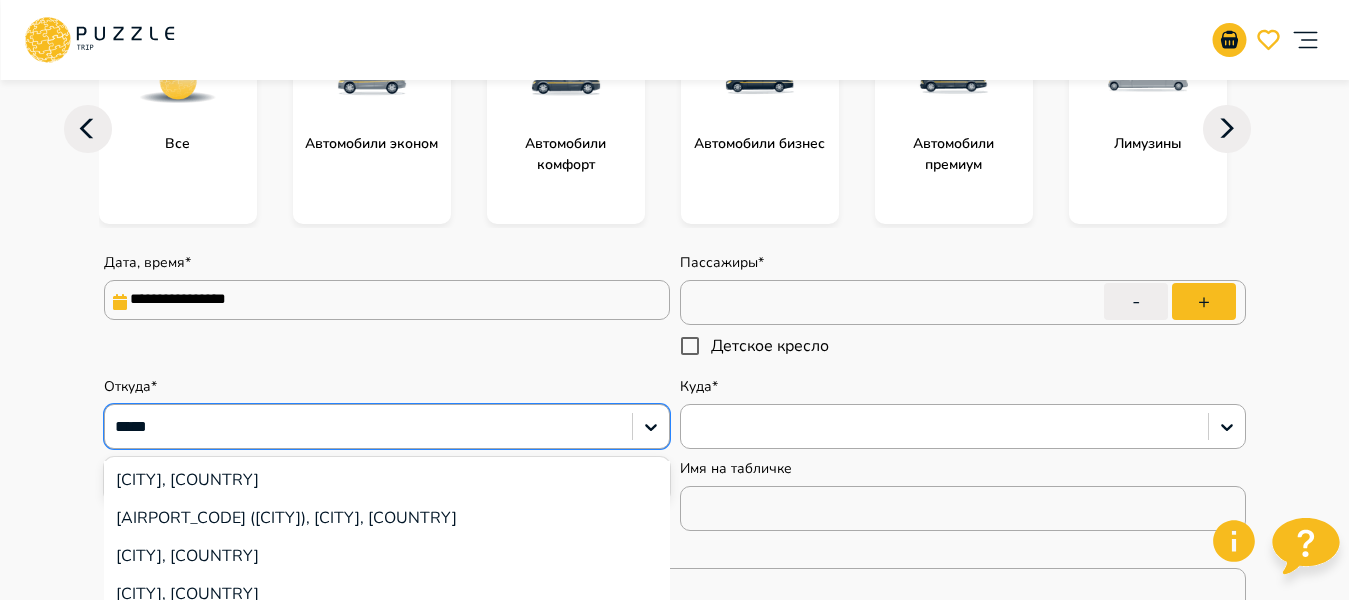 click on "[AIRPORT_CODE] ([CITY]), [CITY], [COUNTRY]" at bounding box center [387, 518] 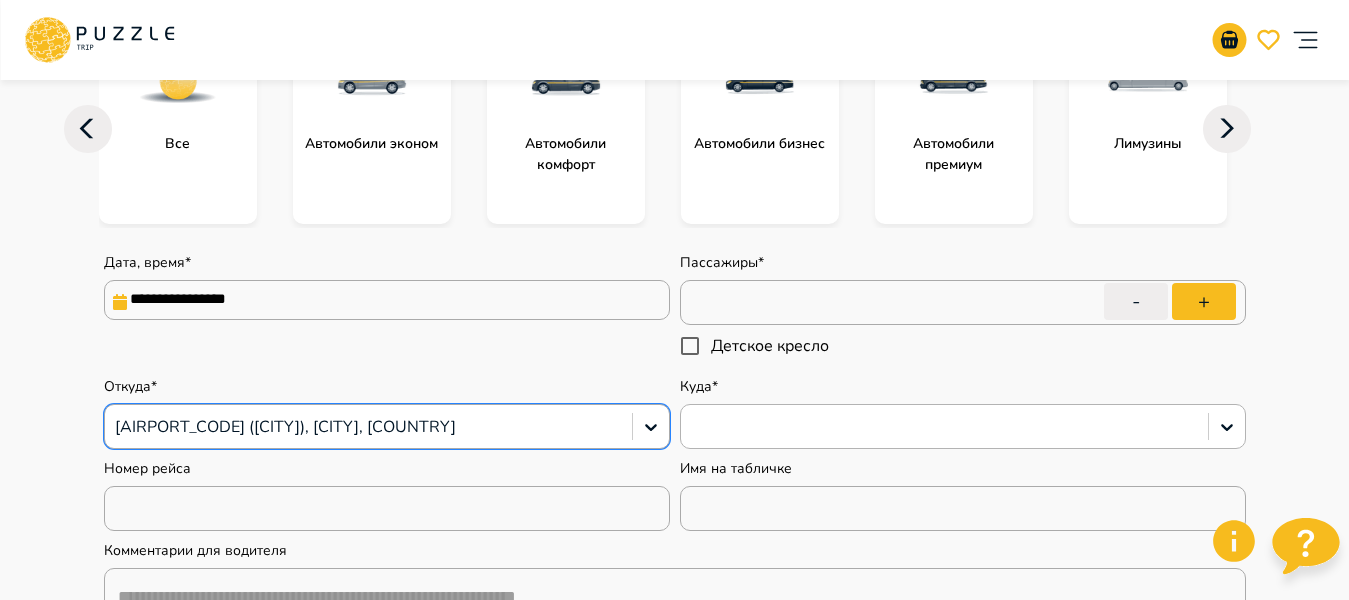 scroll, scrollTop: 400, scrollLeft: 0, axis: vertical 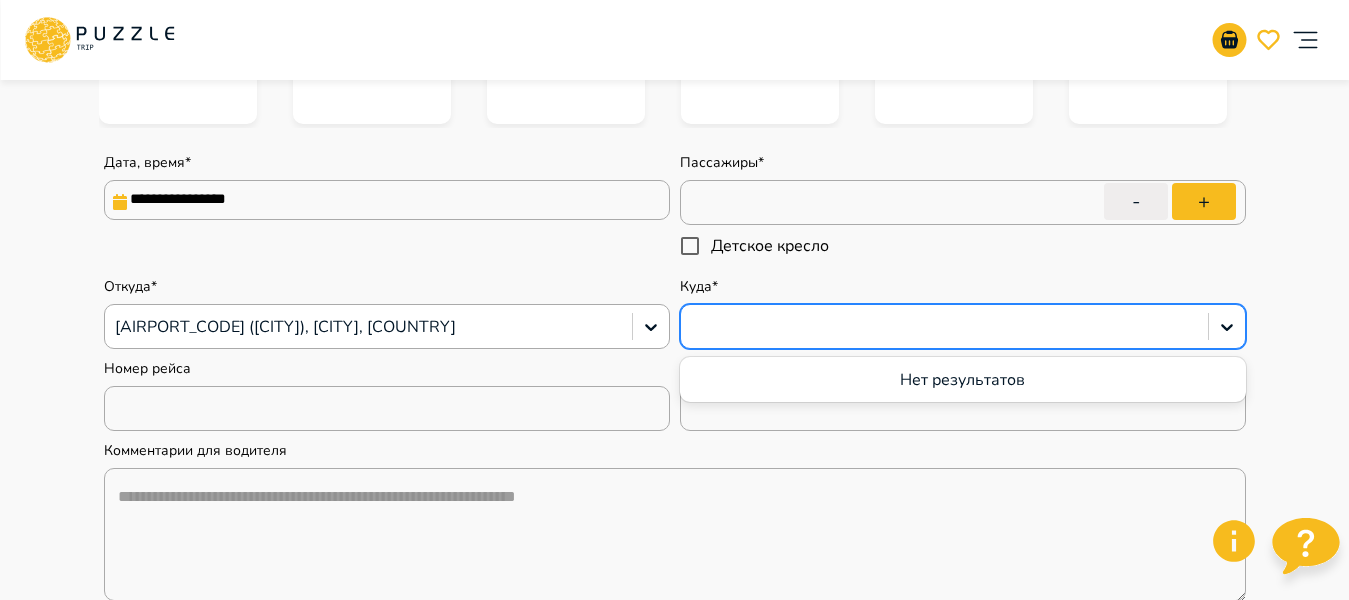click at bounding box center [944, 327] 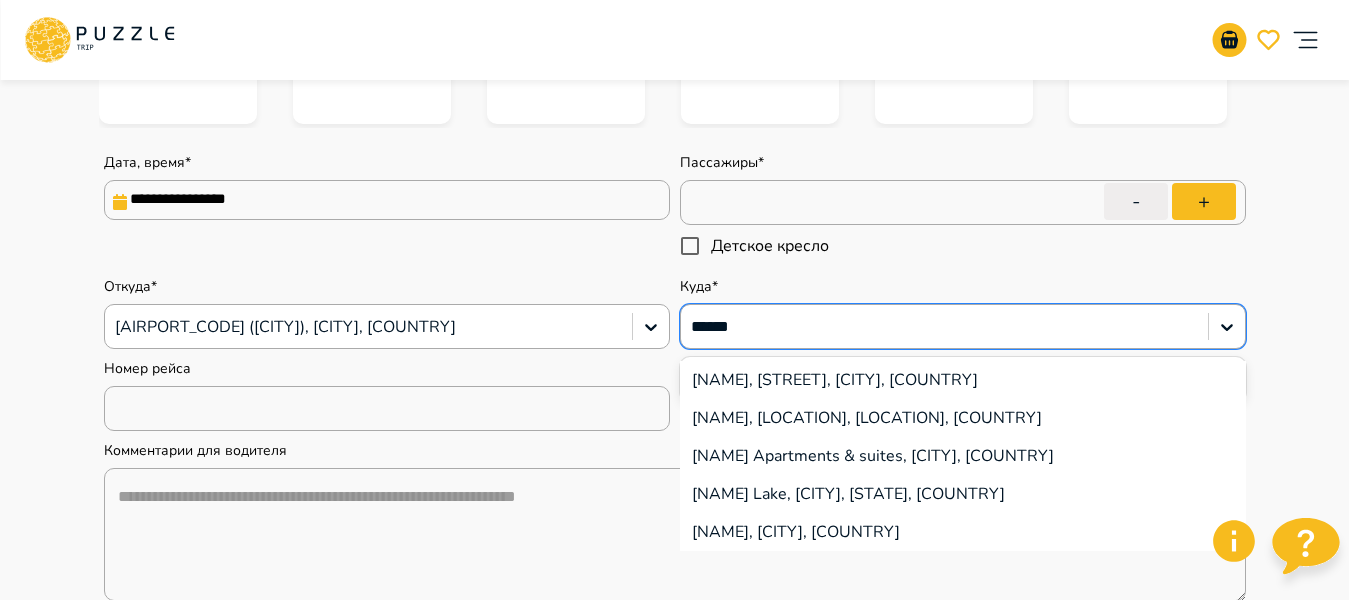 click on "[NAME], [STREET], [CITY], [COUNTRY]" at bounding box center (963, 380) 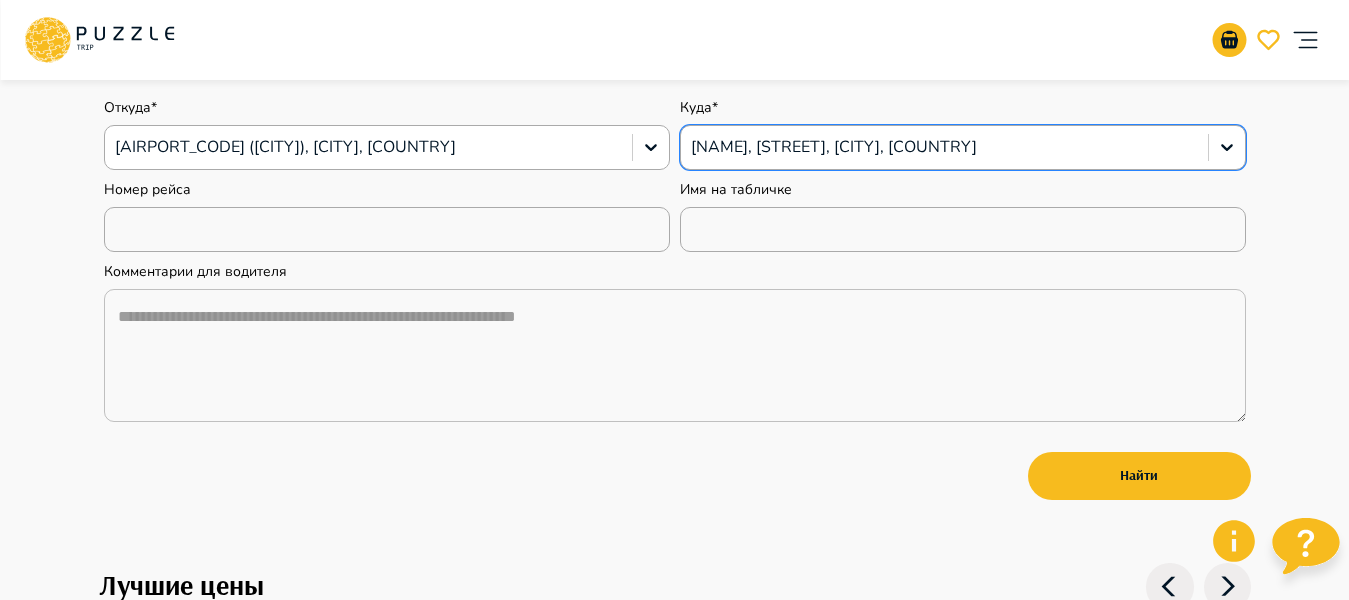 scroll, scrollTop: 603, scrollLeft: 0, axis: vertical 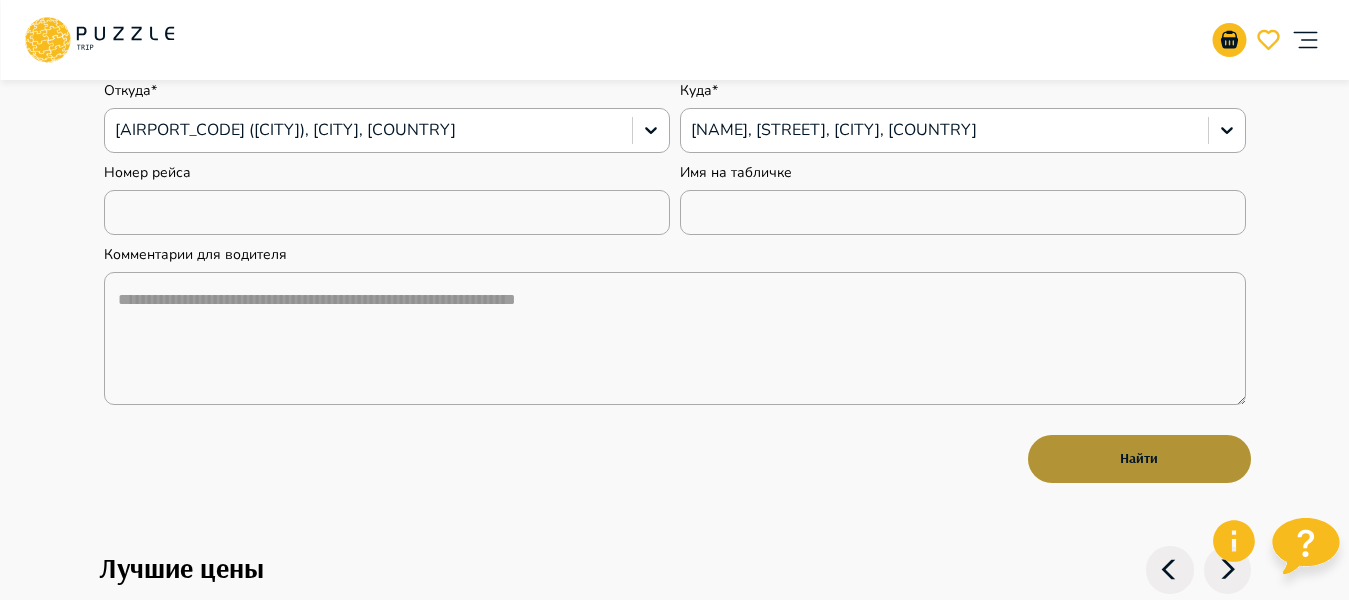 click on "Найти" at bounding box center (1139, 459) 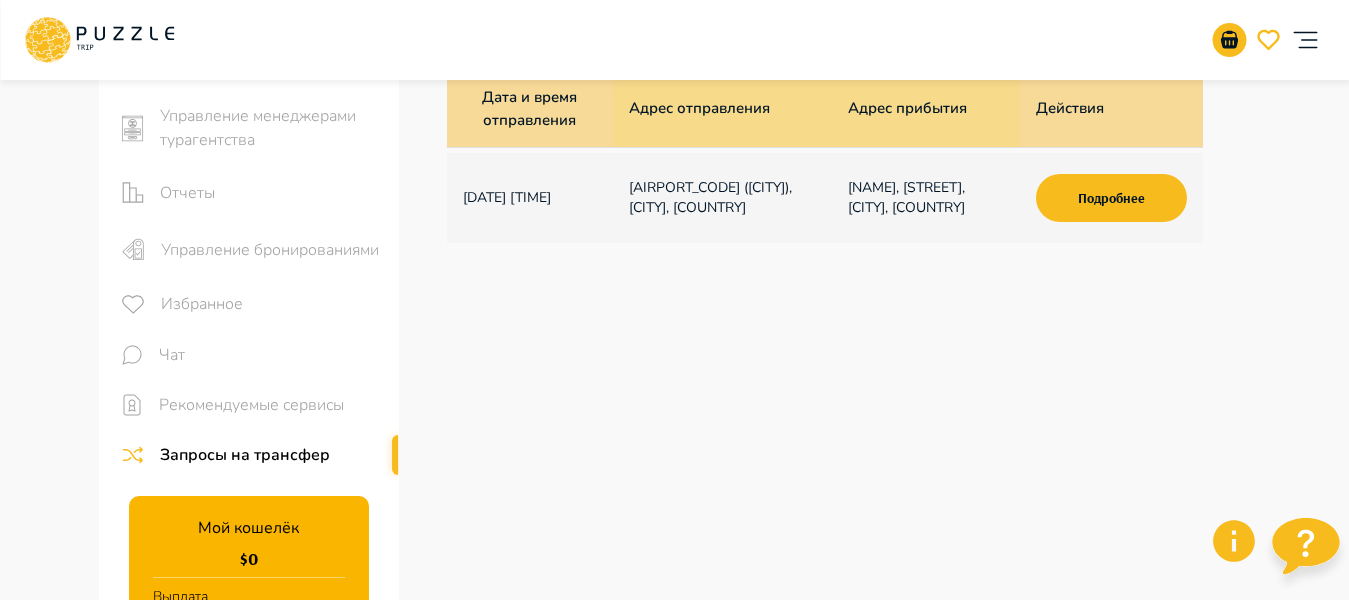 scroll, scrollTop: 100, scrollLeft: 0, axis: vertical 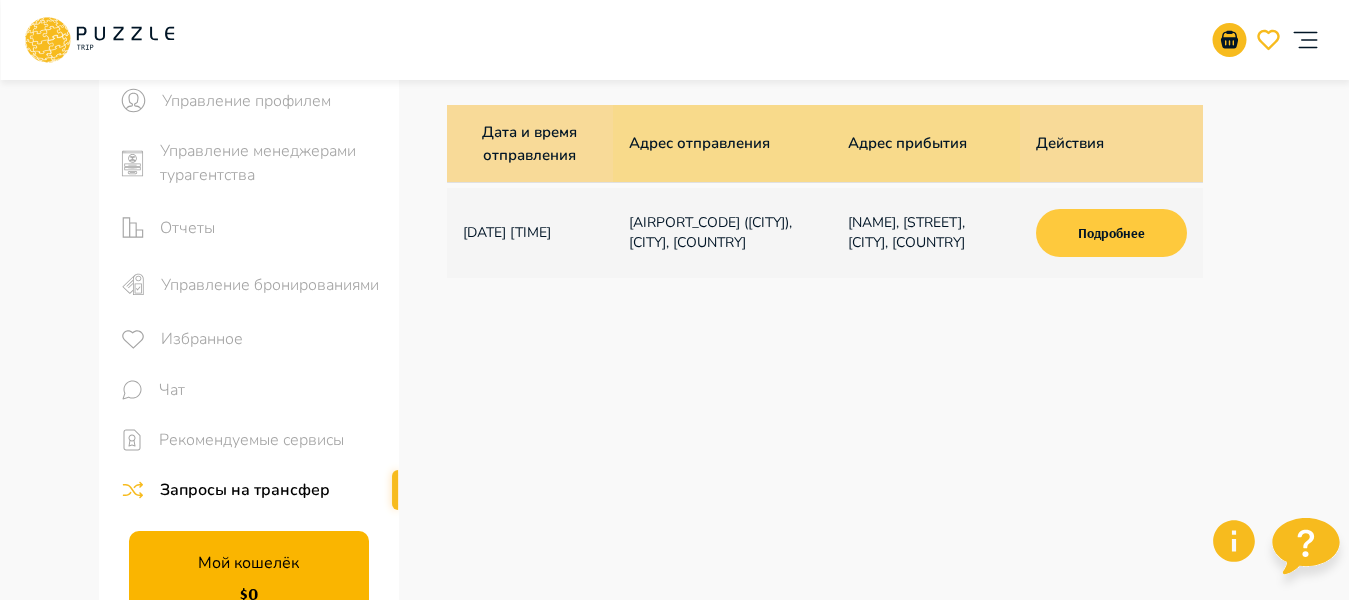 click on "Подробнее" at bounding box center (1111, 233) 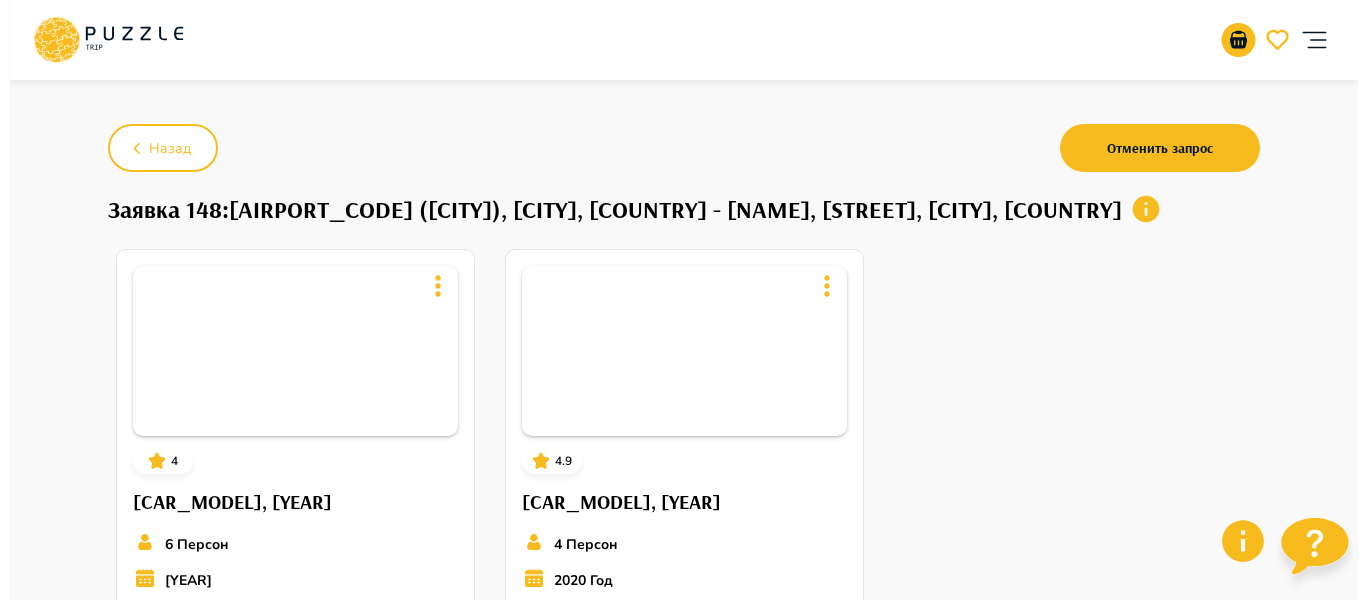 scroll, scrollTop: 0, scrollLeft: 0, axis: both 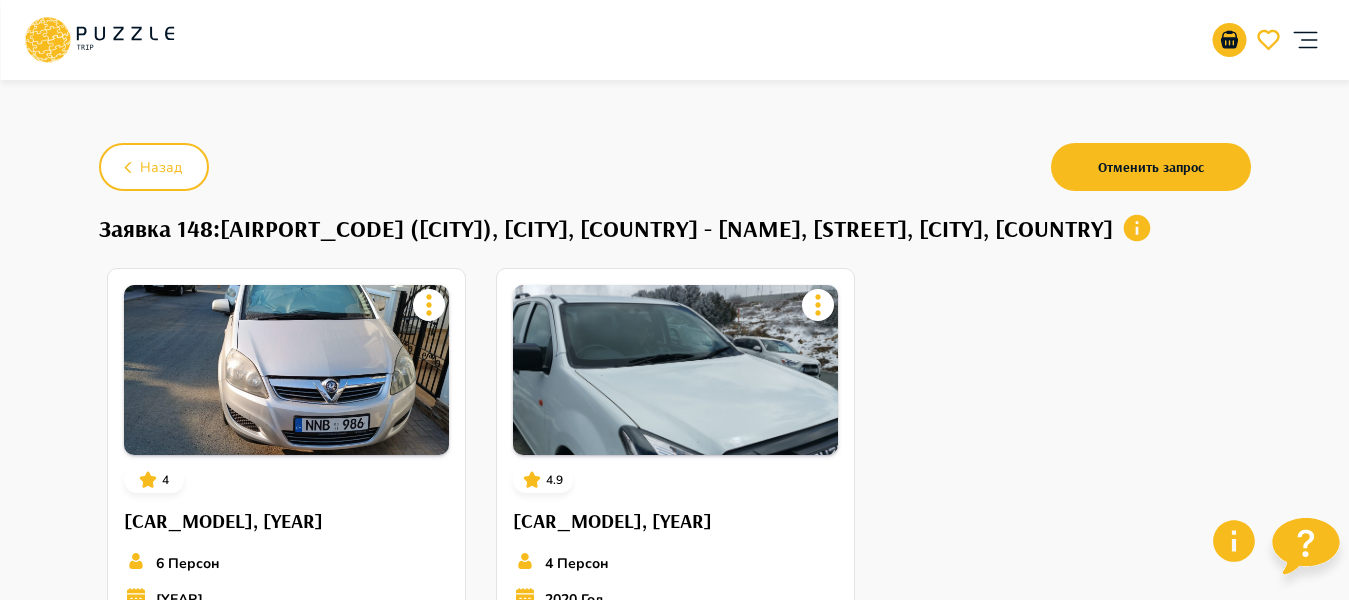 click at bounding box center (1137, 228) 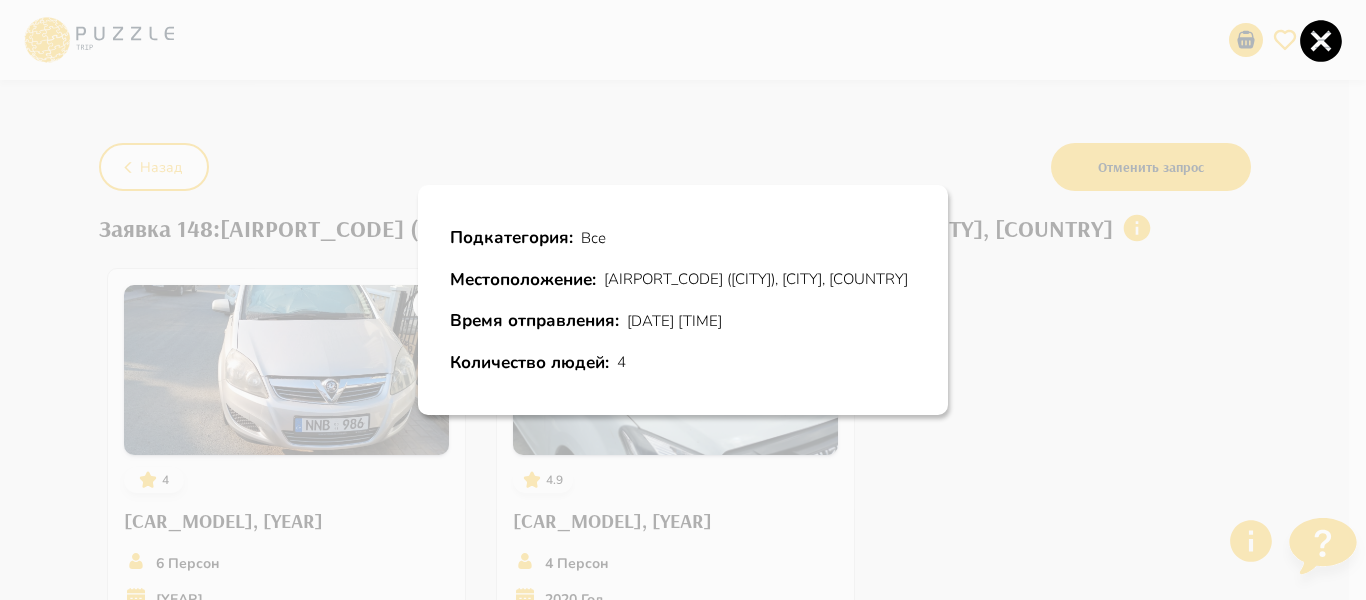 click on "Подкатегория : Все Местоположение : [AIRPORT_CODE] ([CITY]), [CITY], [COUNTRY] Время отправления : [DATE] [TIME] Количество людей : [NUMBER]" at bounding box center (683, 300) 